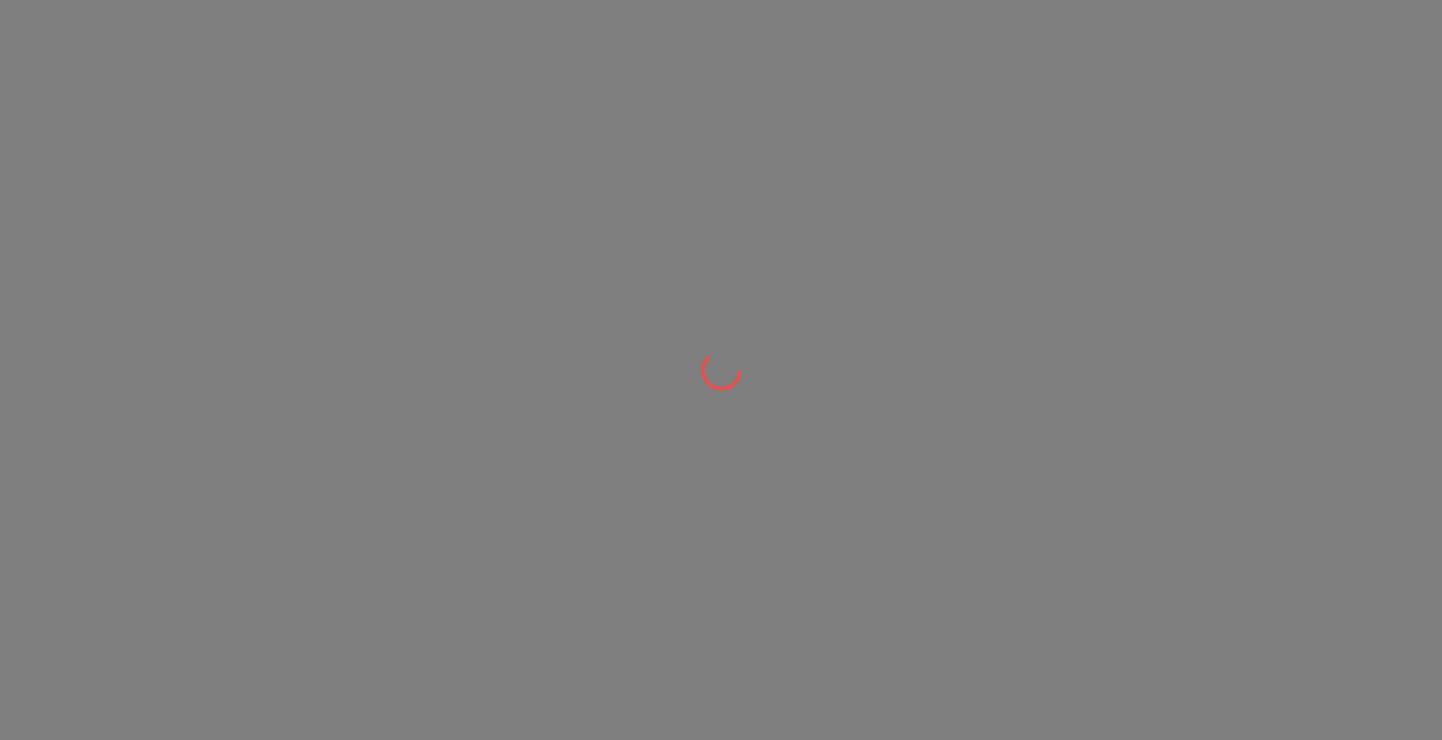 scroll, scrollTop: 0, scrollLeft: 0, axis: both 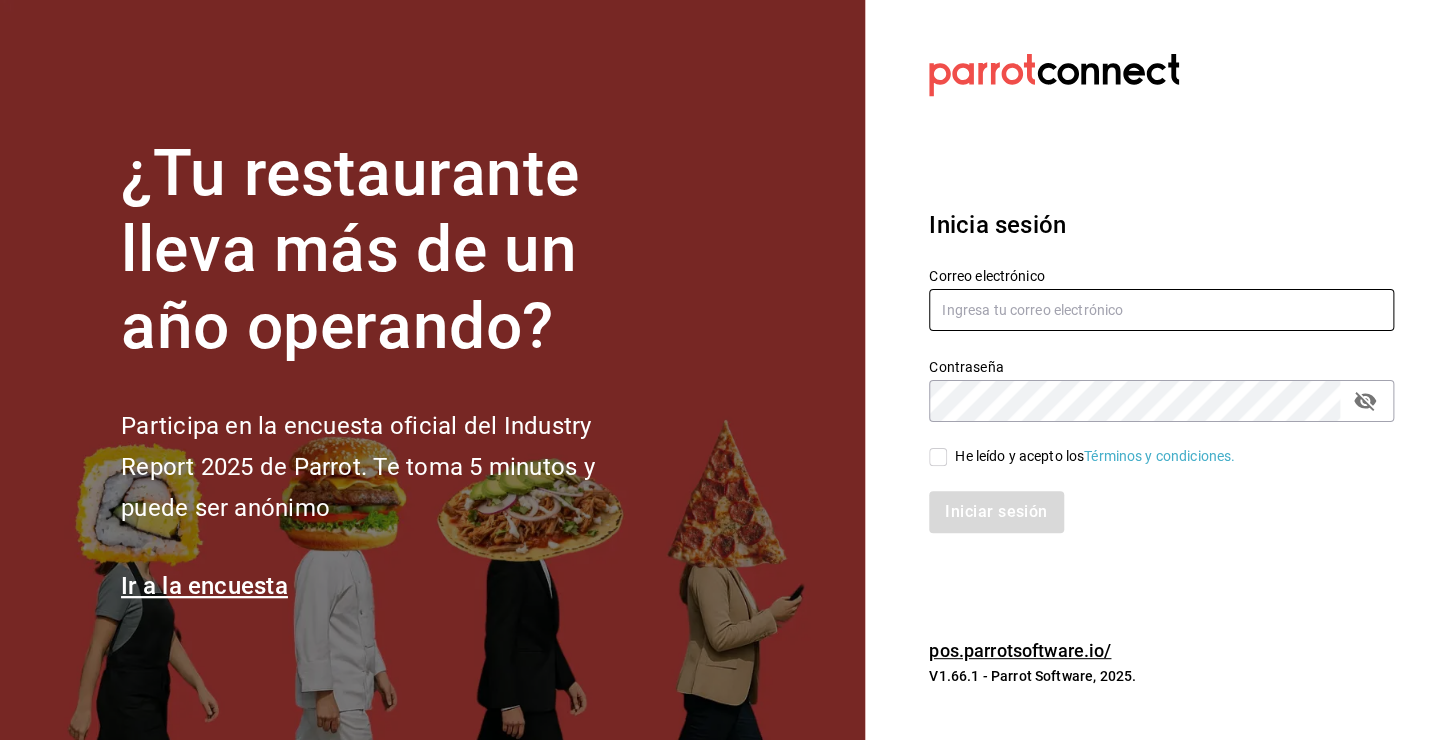 type on "[USERNAME]@[DOMAIN].com" 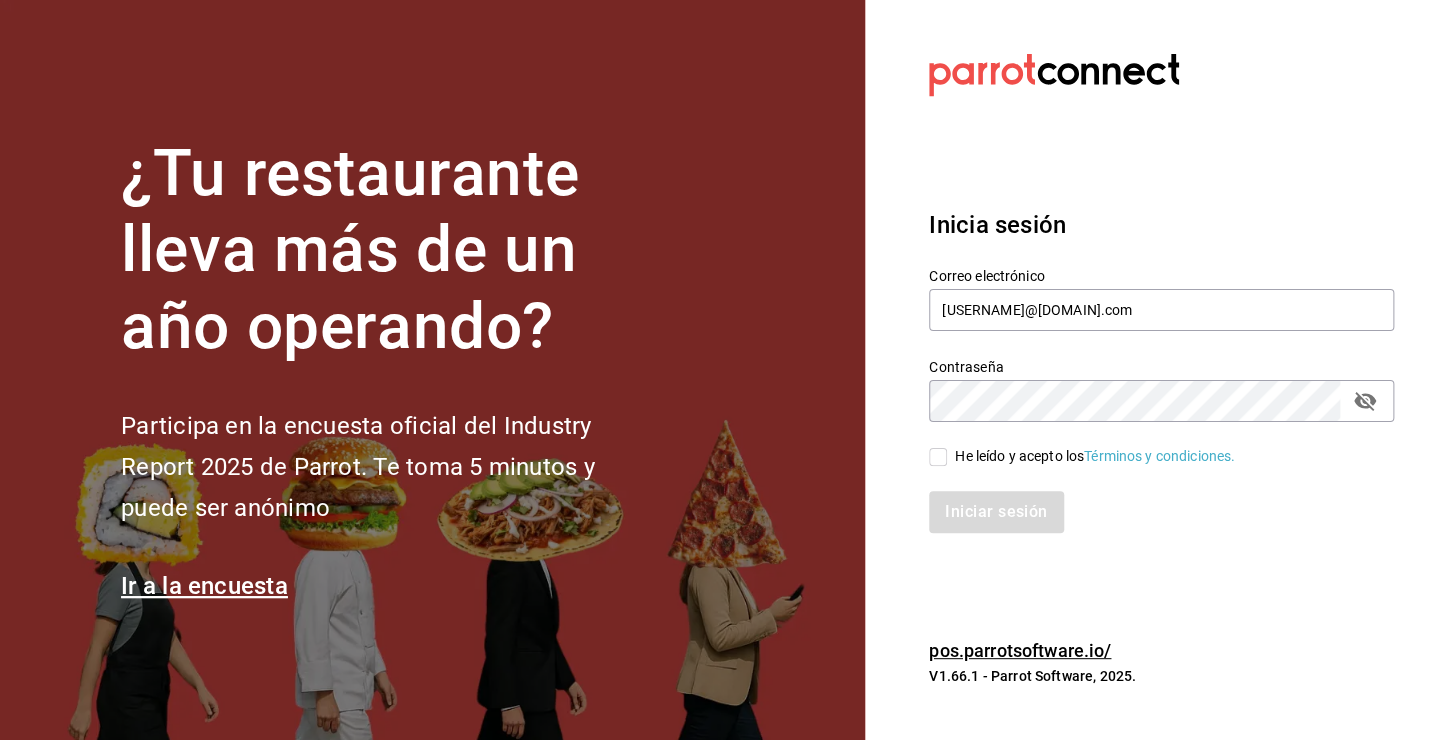 click on "He leído y acepto los  Términos y condiciones." at bounding box center (1149, 445) 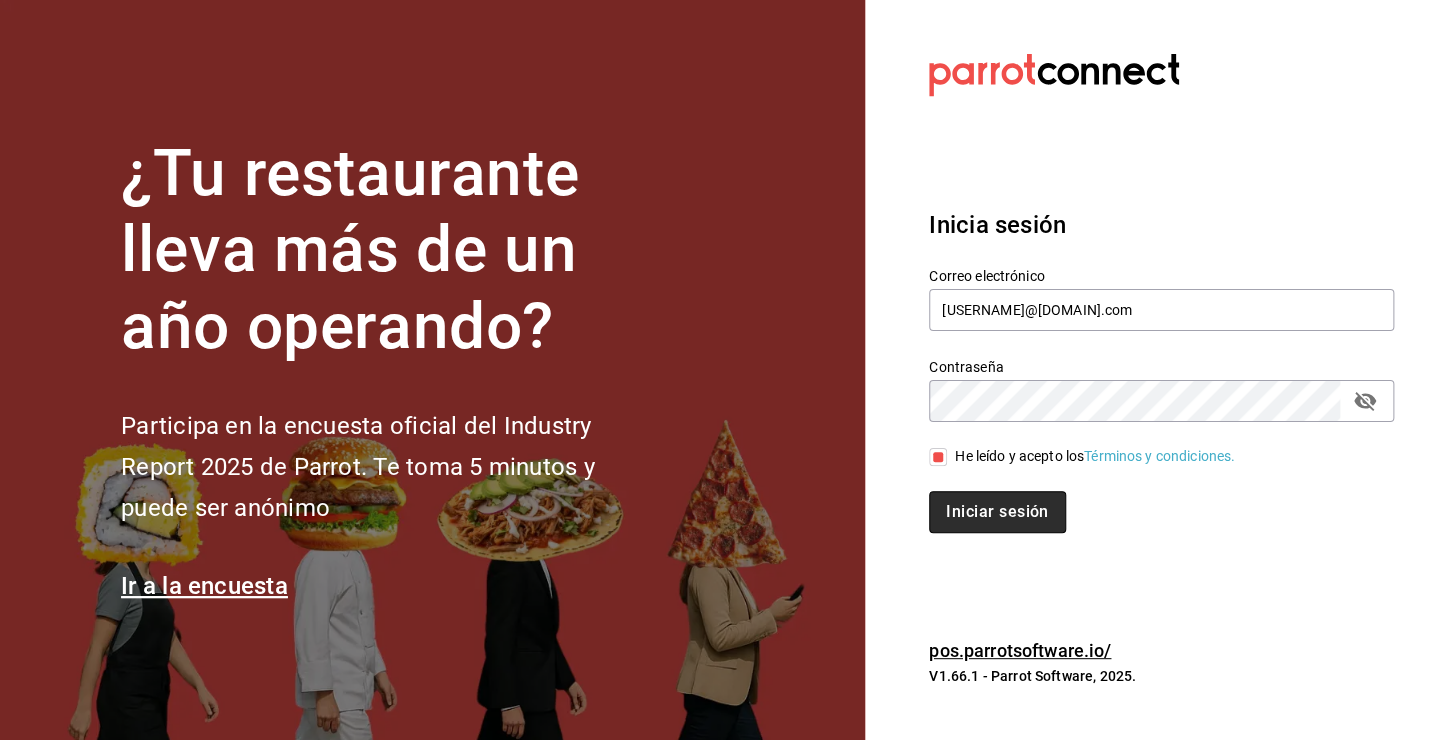 click on "Iniciar sesión" at bounding box center (997, 512) 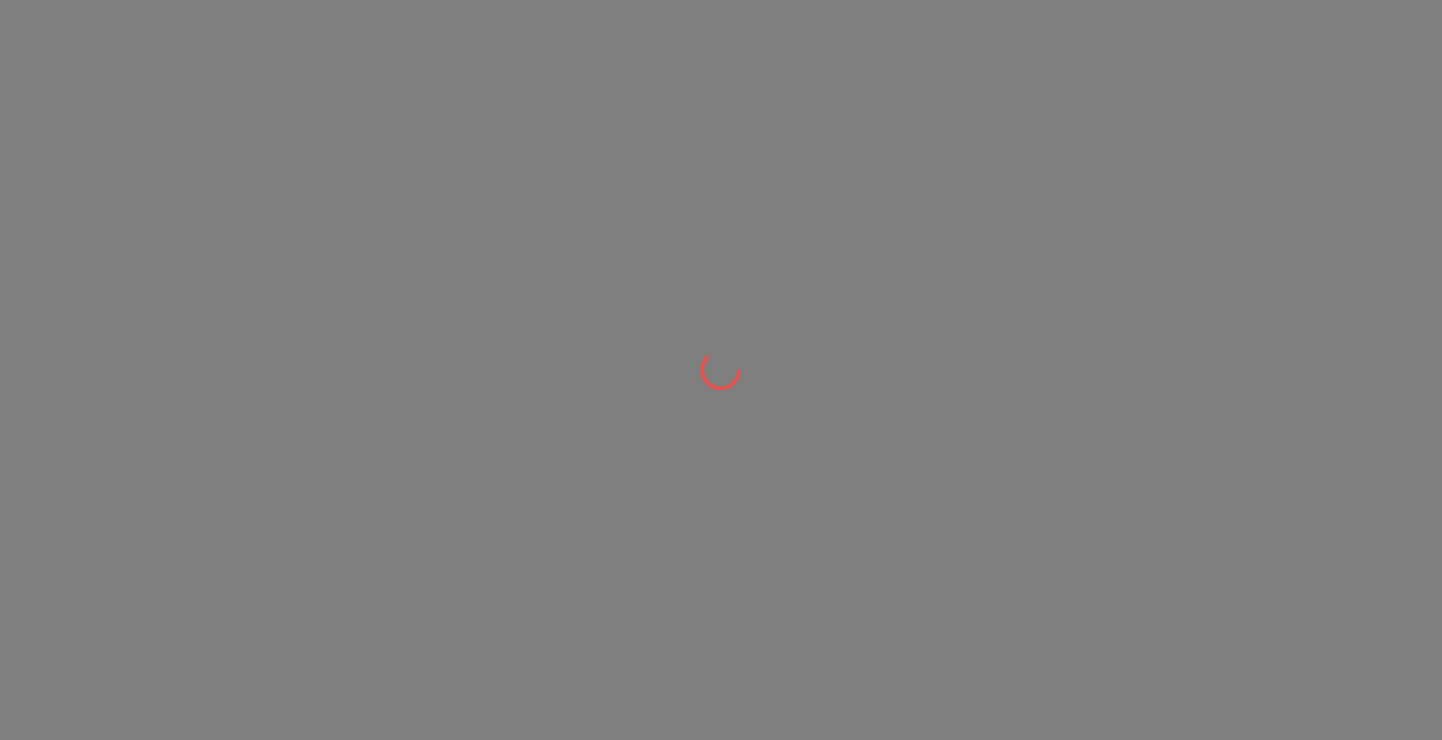scroll, scrollTop: 0, scrollLeft: 0, axis: both 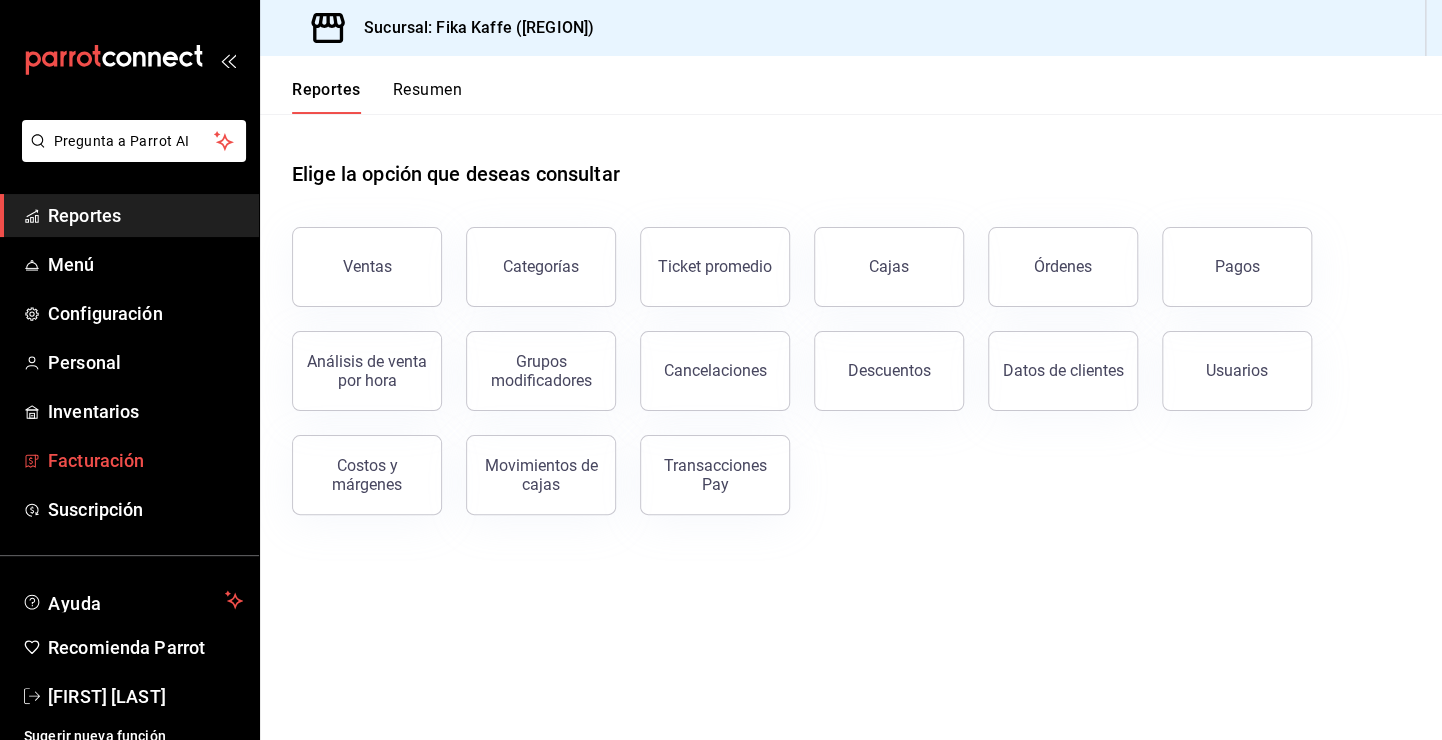 click on "Facturación" at bounding box center (129, 460) 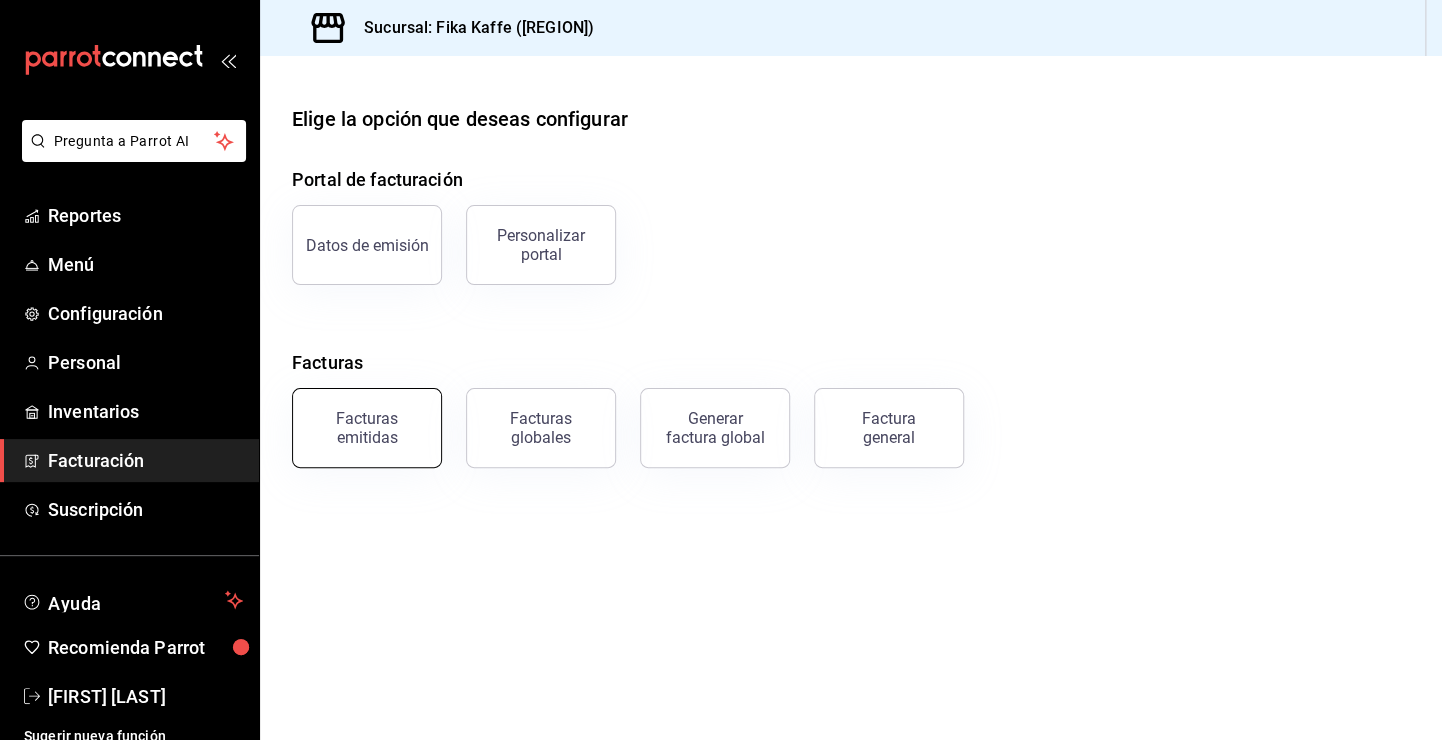 click on "Facturas emitidas" at bounding box center [367, 428] 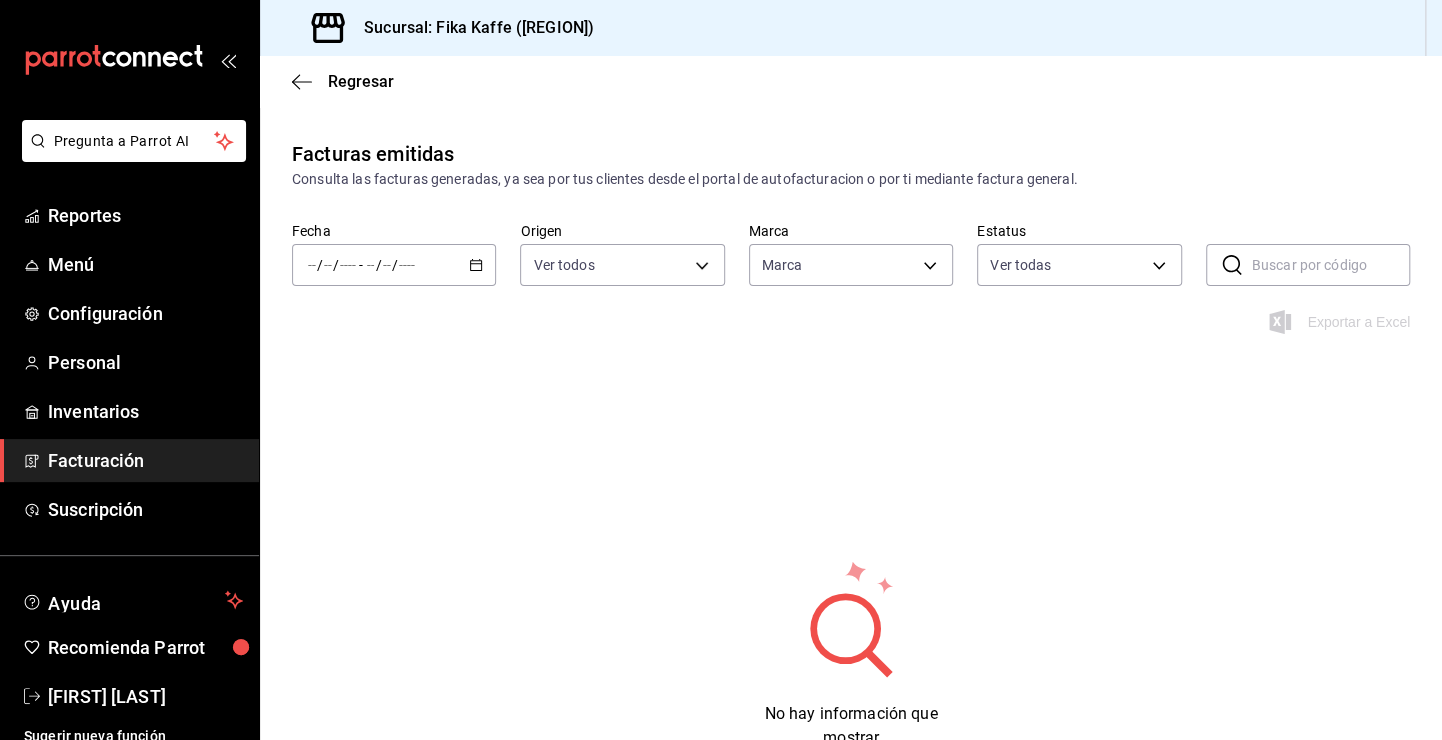 type on "[UUID]" 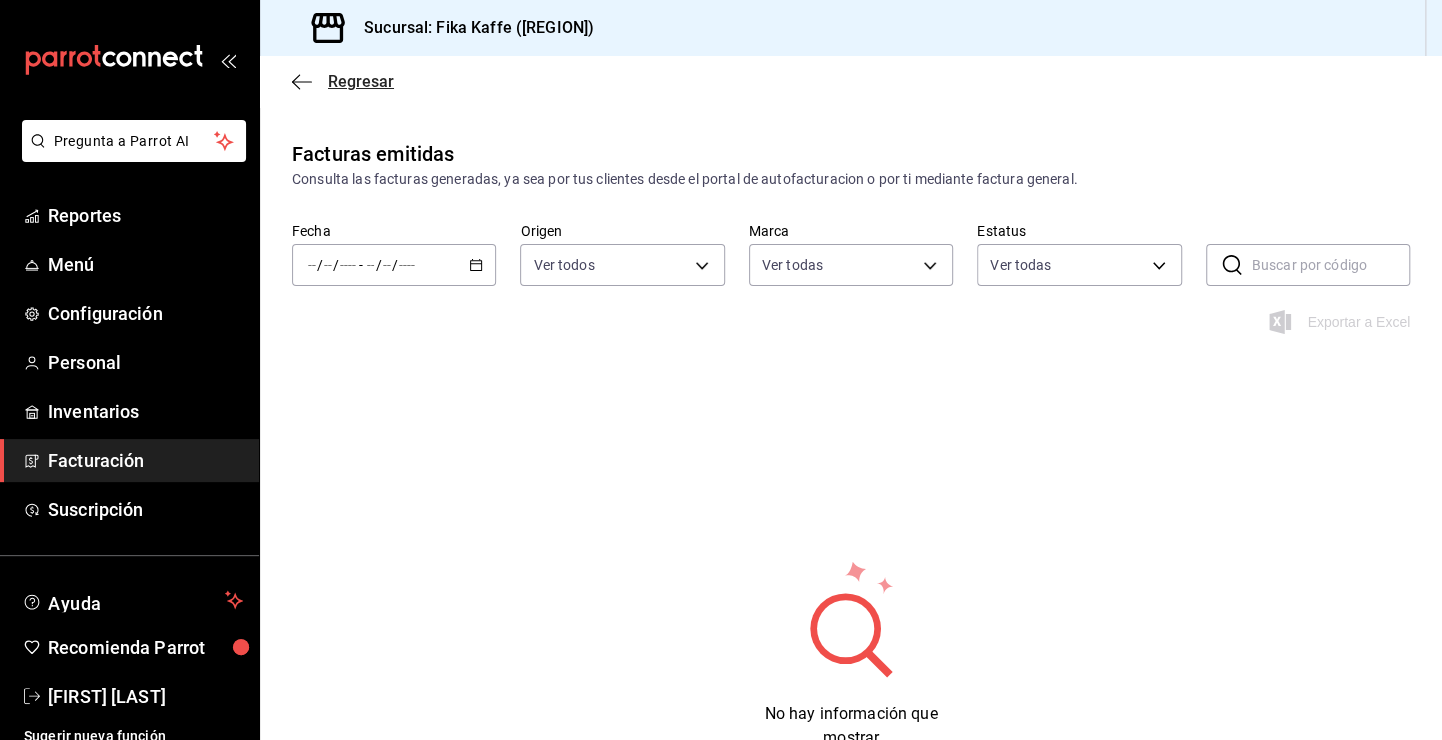 click 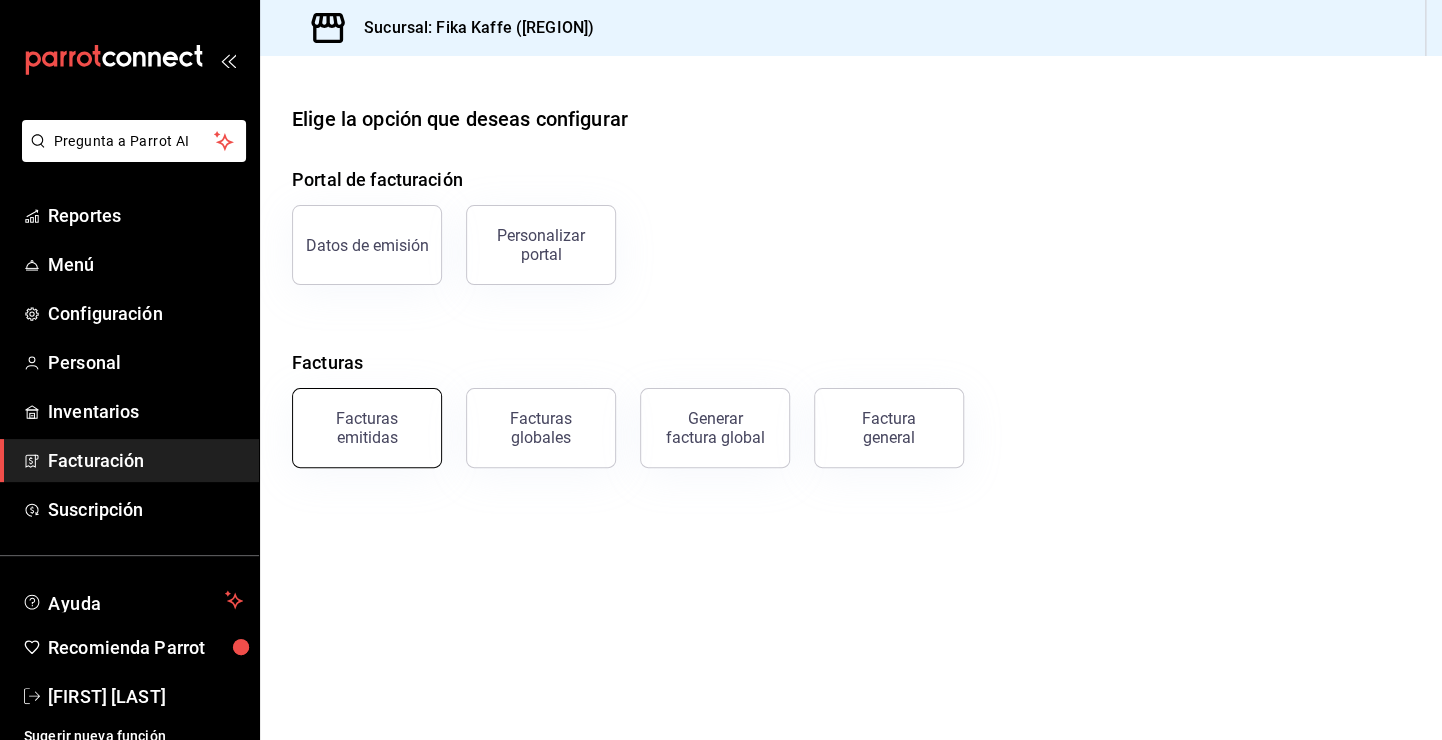click on "Facturas emitidas" at bounding box center [367, 428] 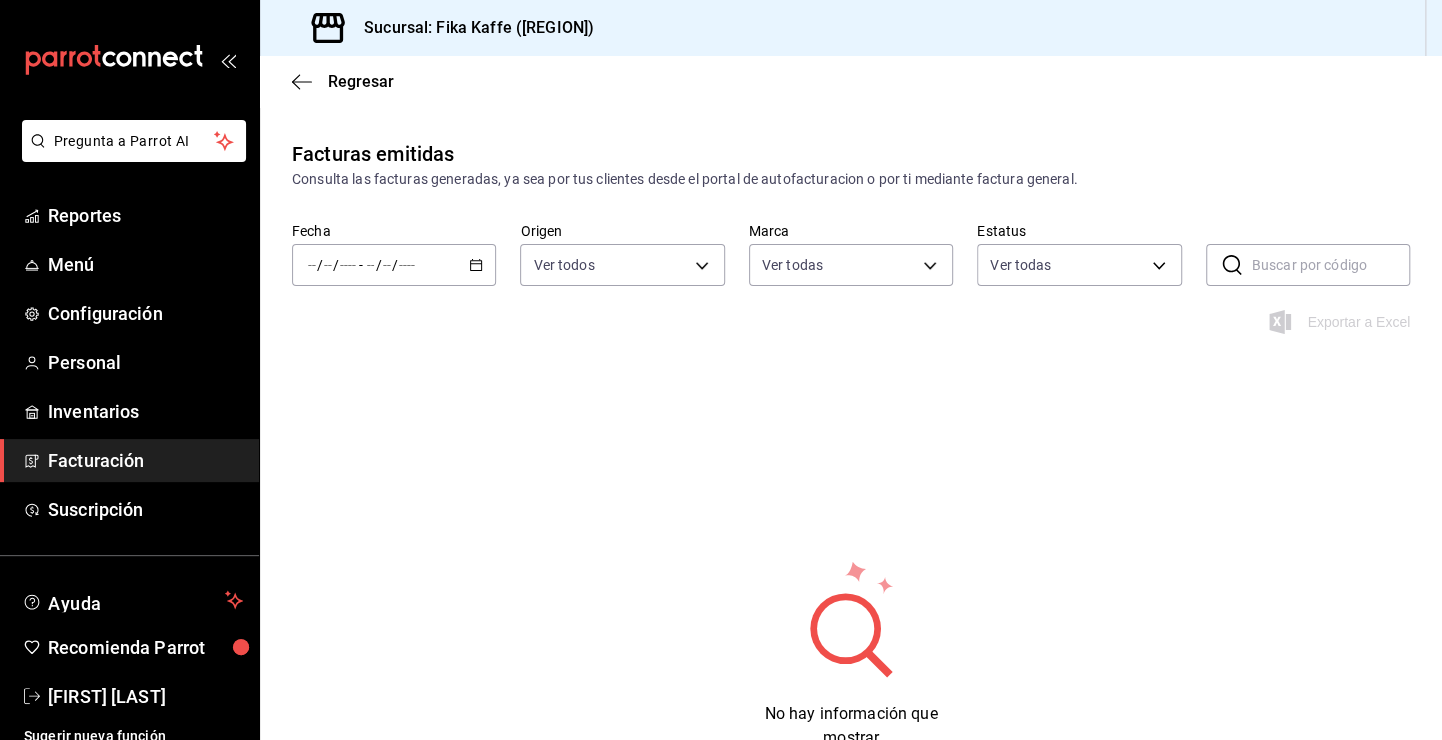 type on "[UUID]" 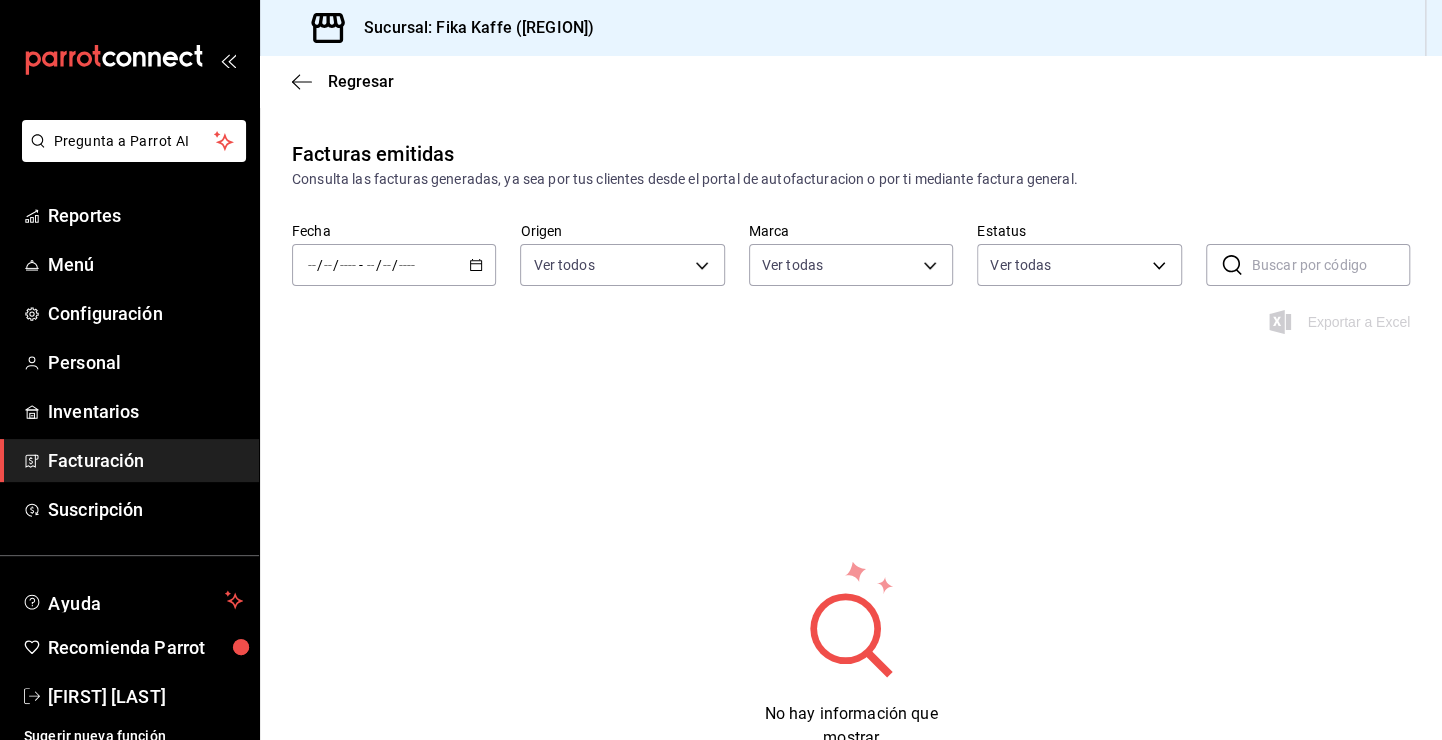 click 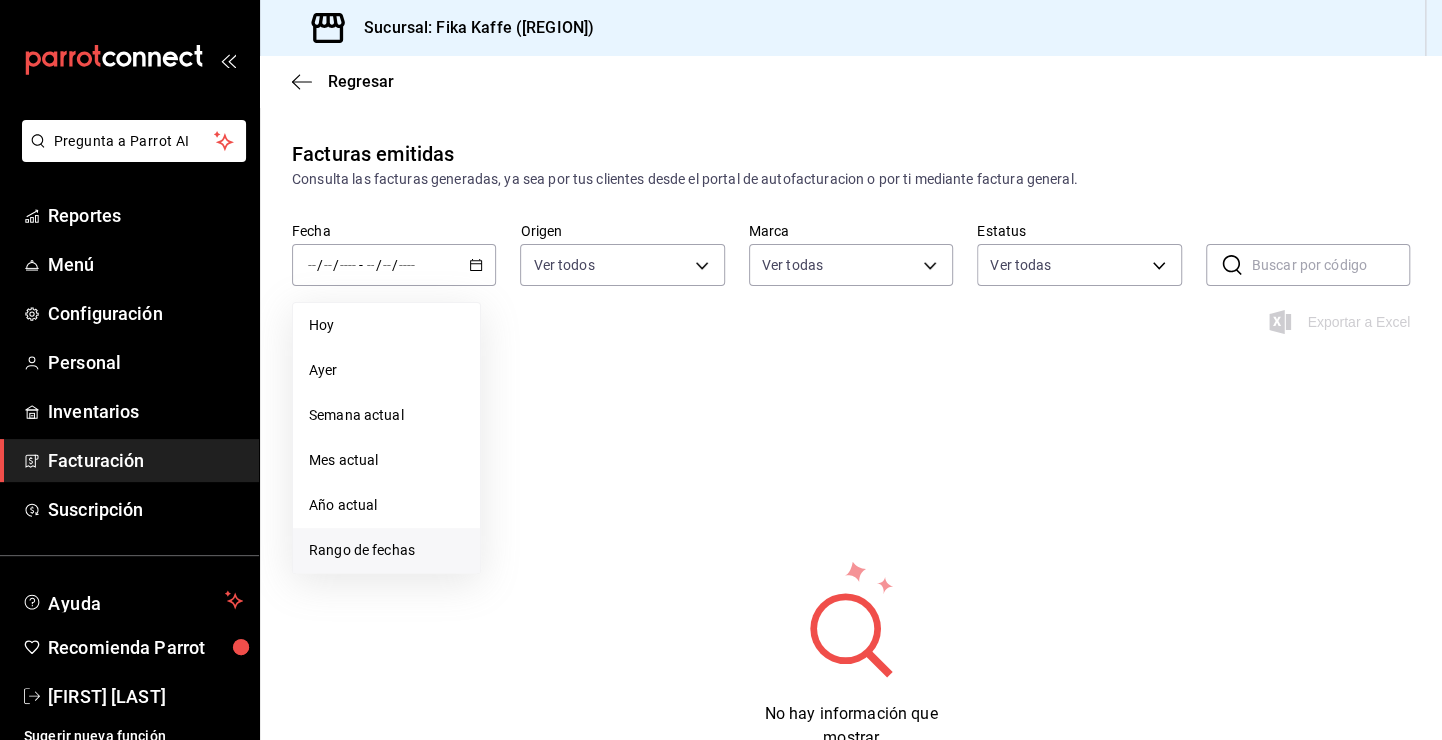 click on "Rango de fechas" at bounding box center [386, 550] 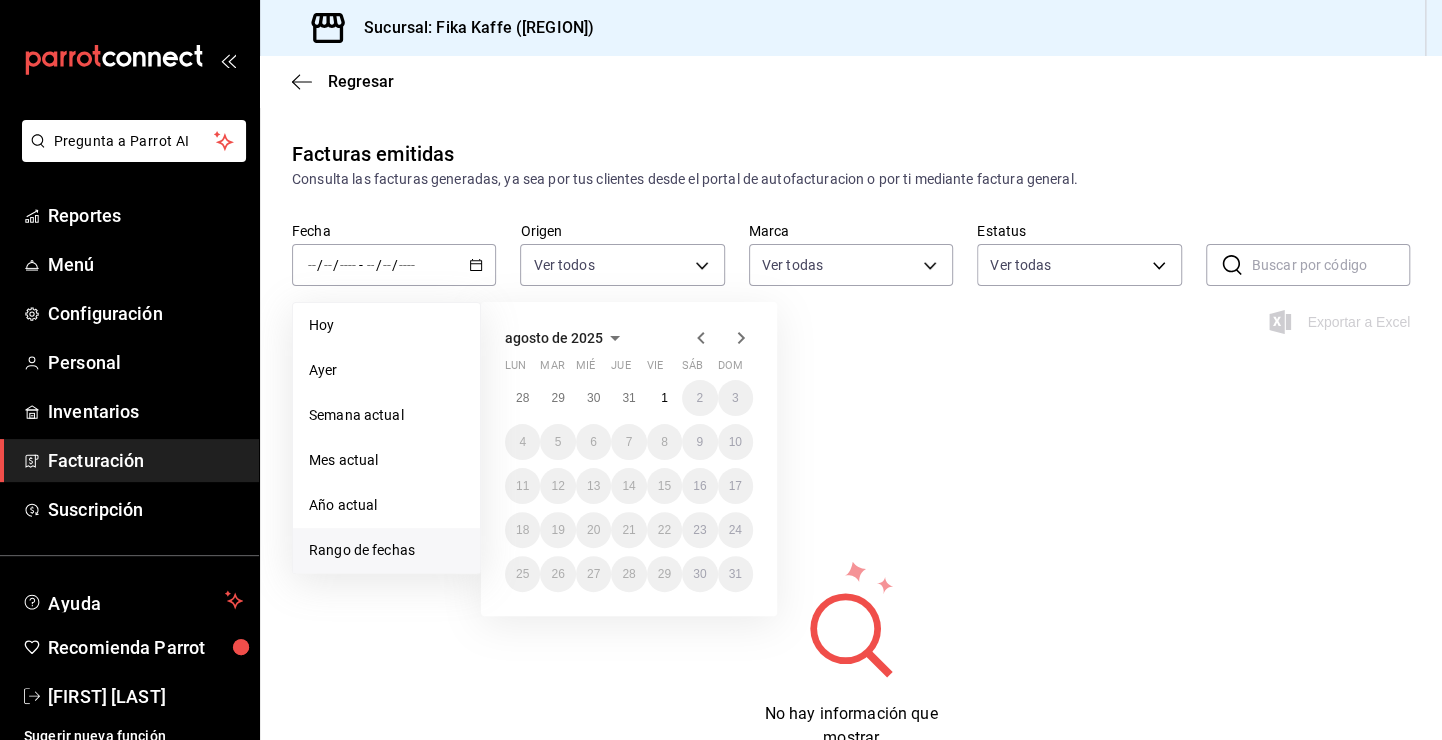click 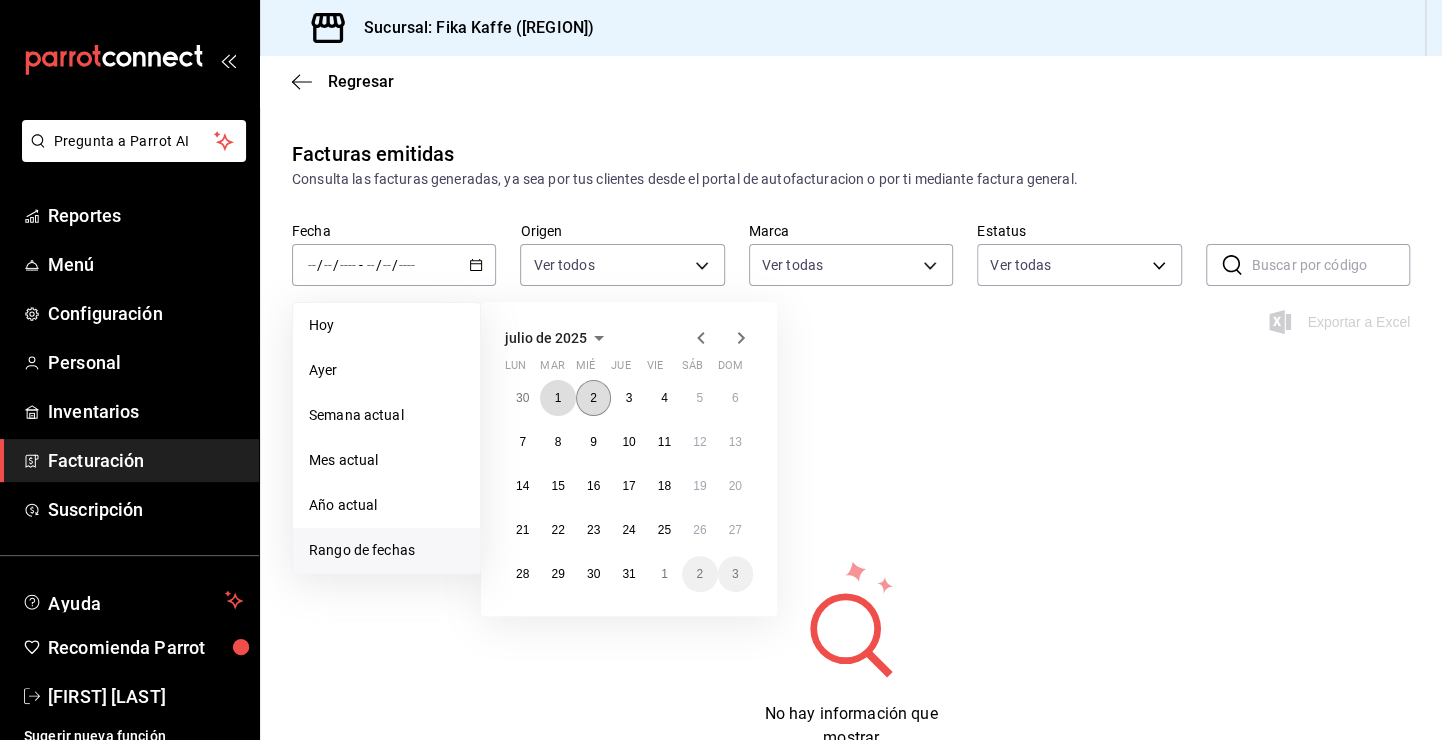 click on "1" at bounding box center [557, 398] 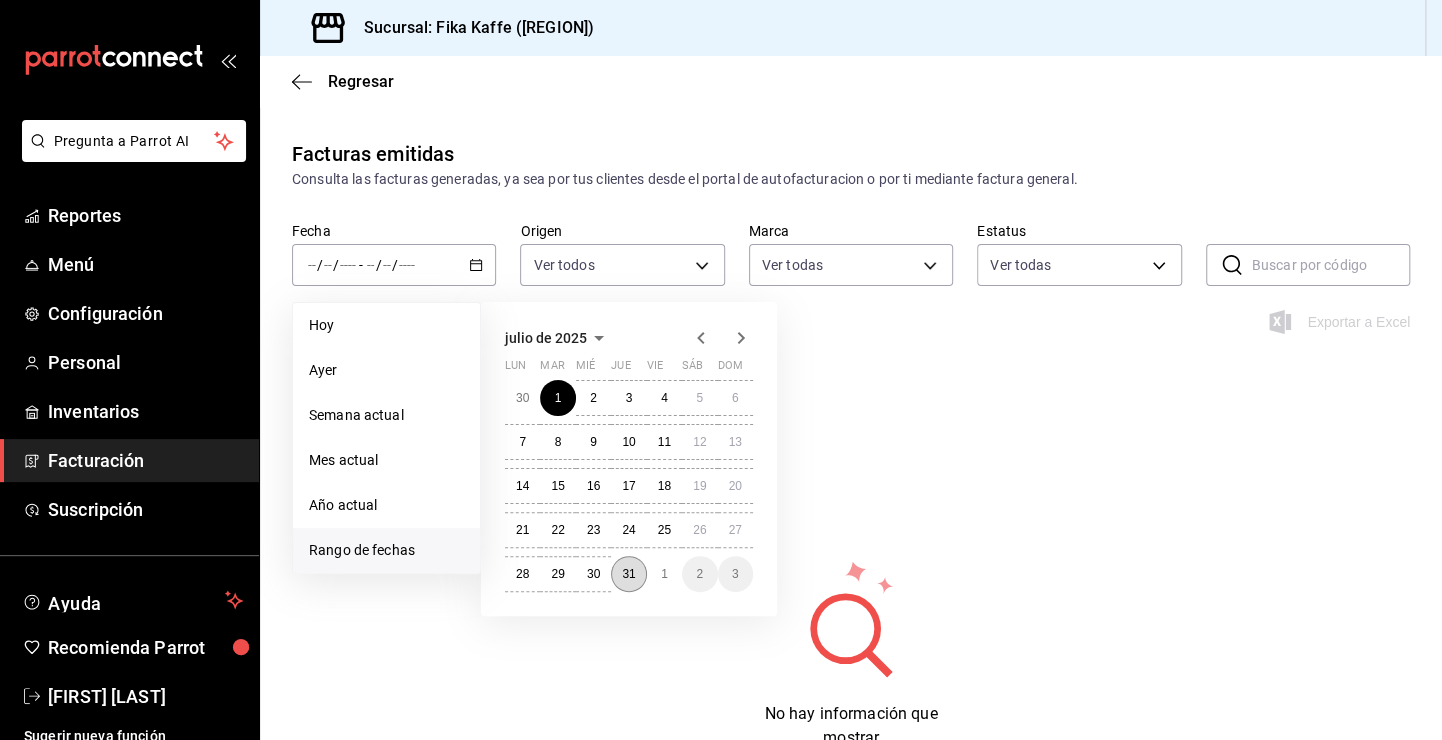 click on "31" at bounding box center (628, 574) 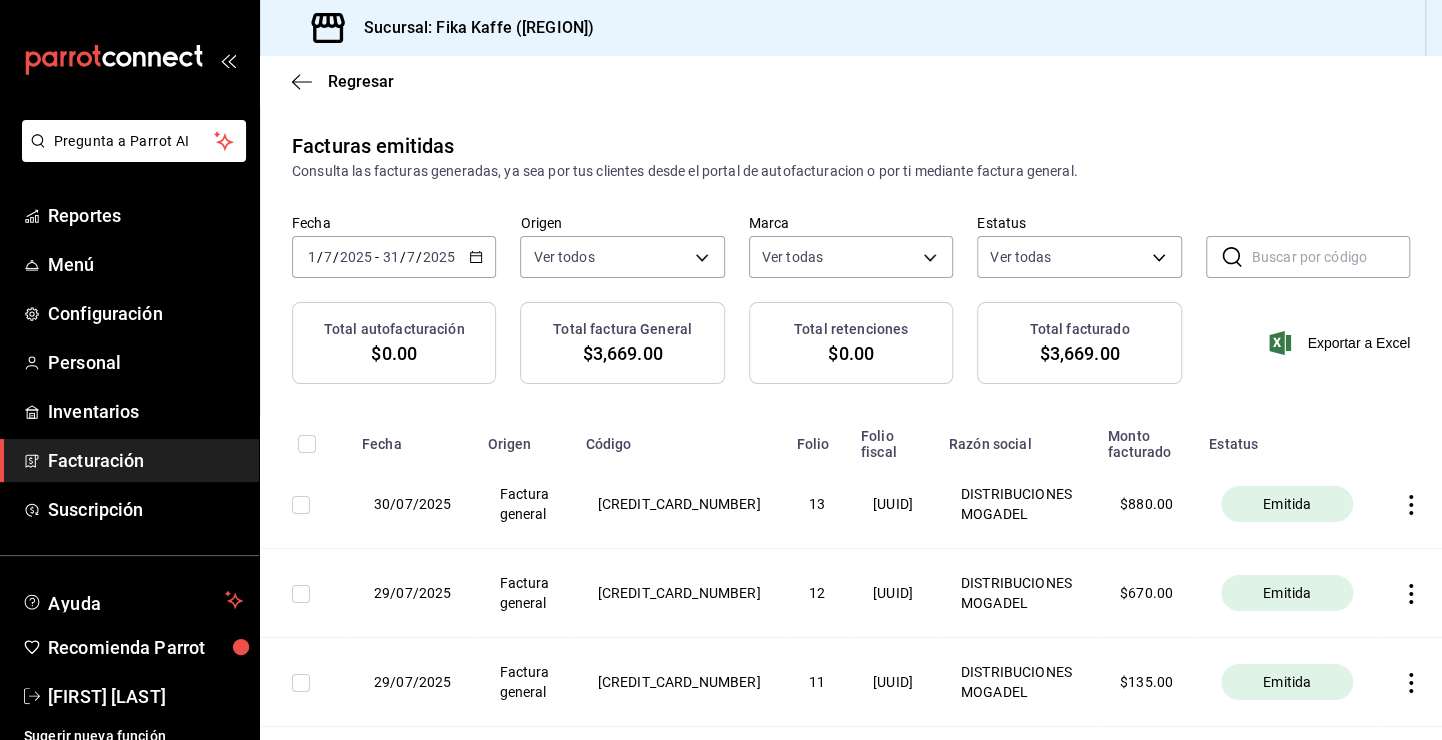 scroll, scrollTop: 2, scrollLeft: 0, axis: vertical 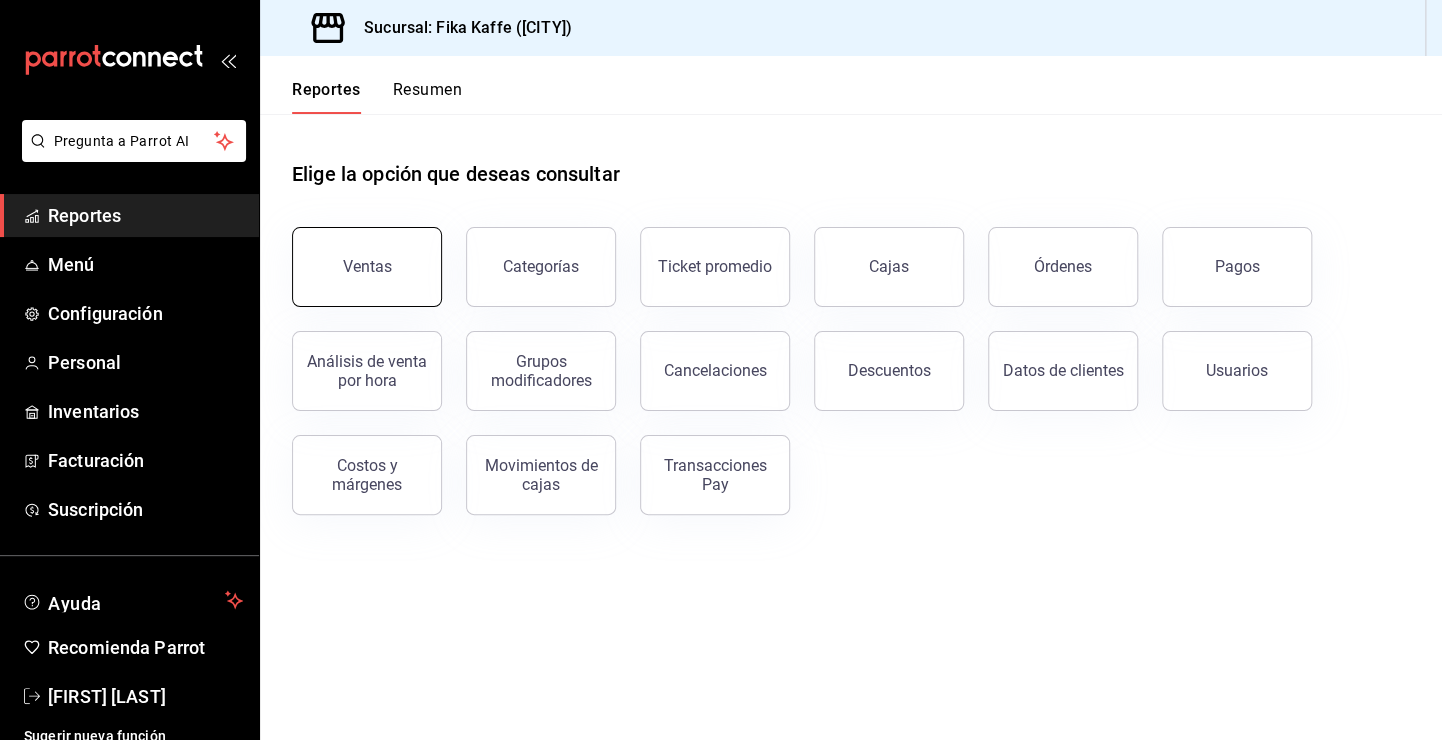 click on "Ventas" at bounding box center [367, 267] 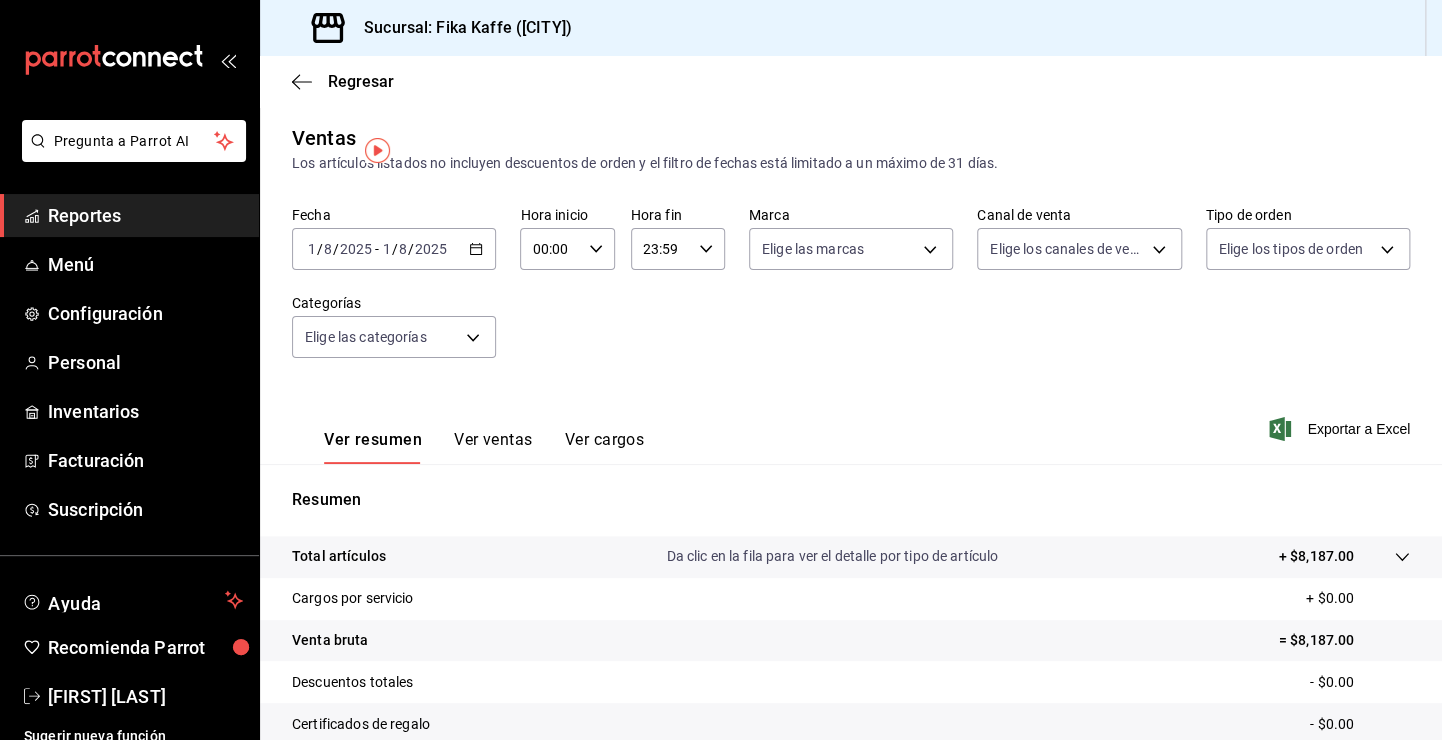 click 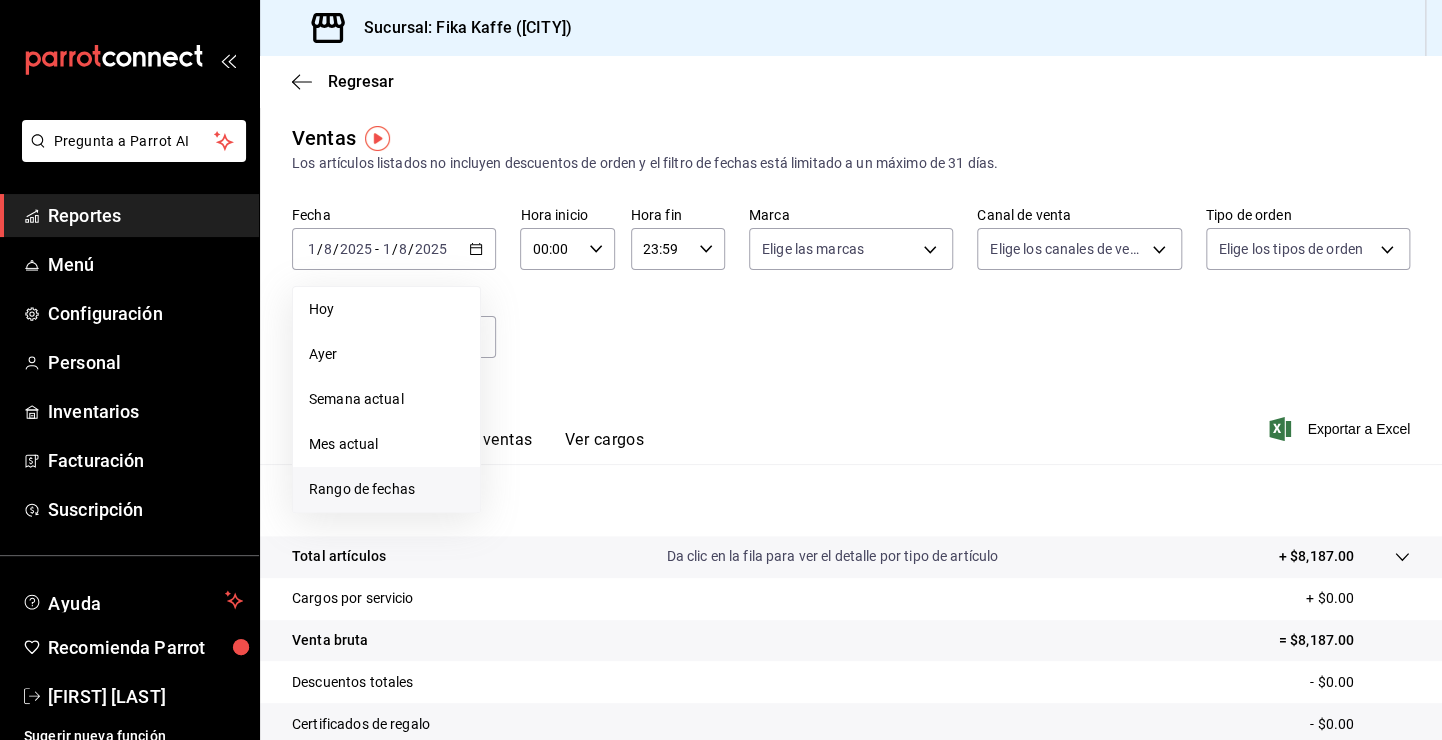 click on "Rango de fechas" at bounding box center (386, 489) 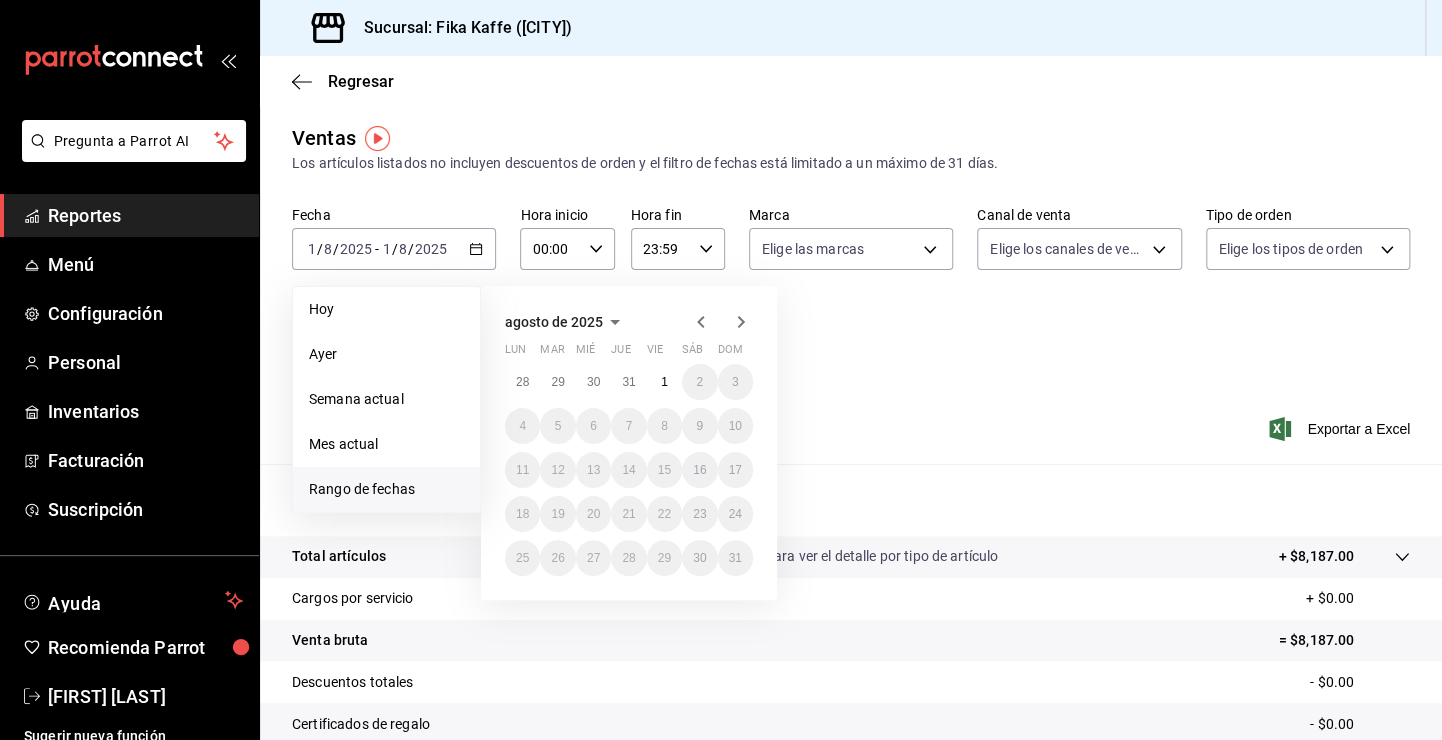 click 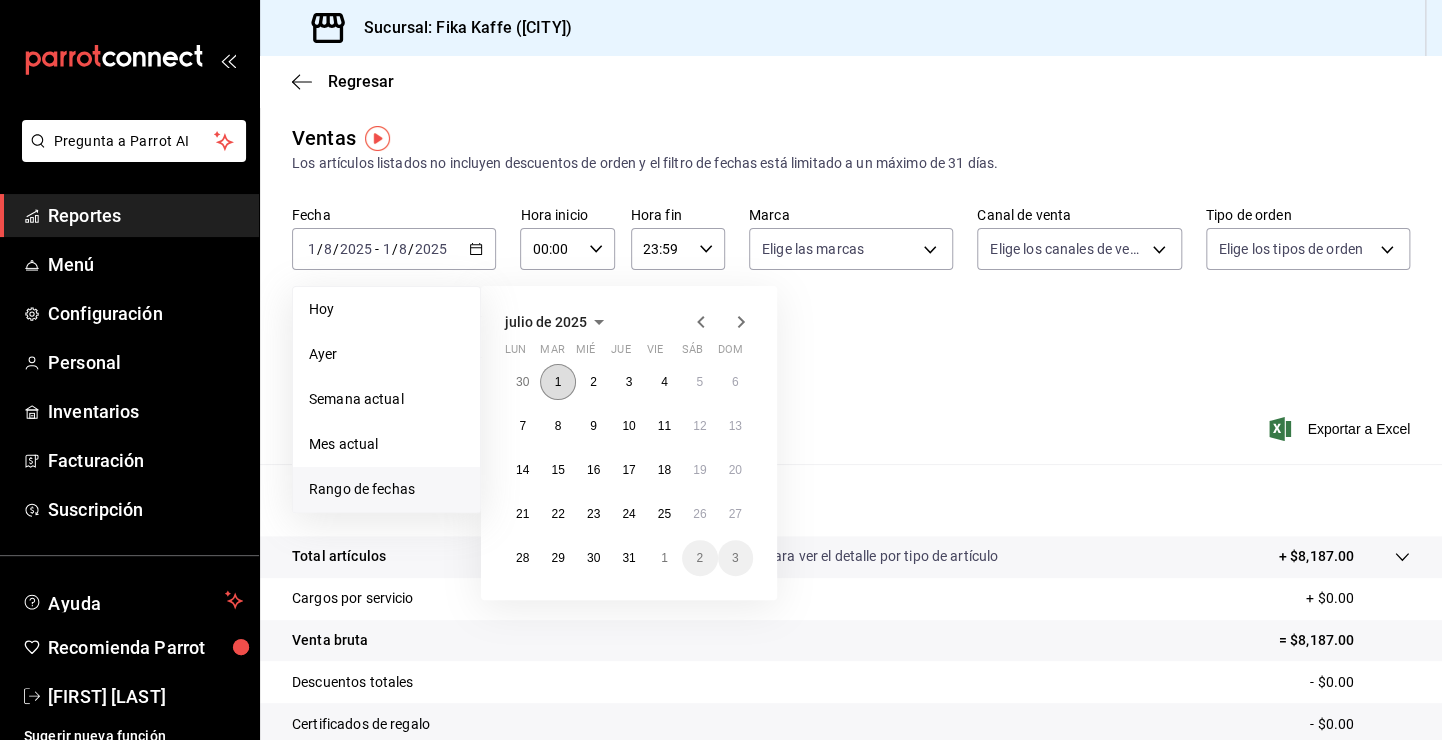 click on "1" at bounding box center [558, 382] 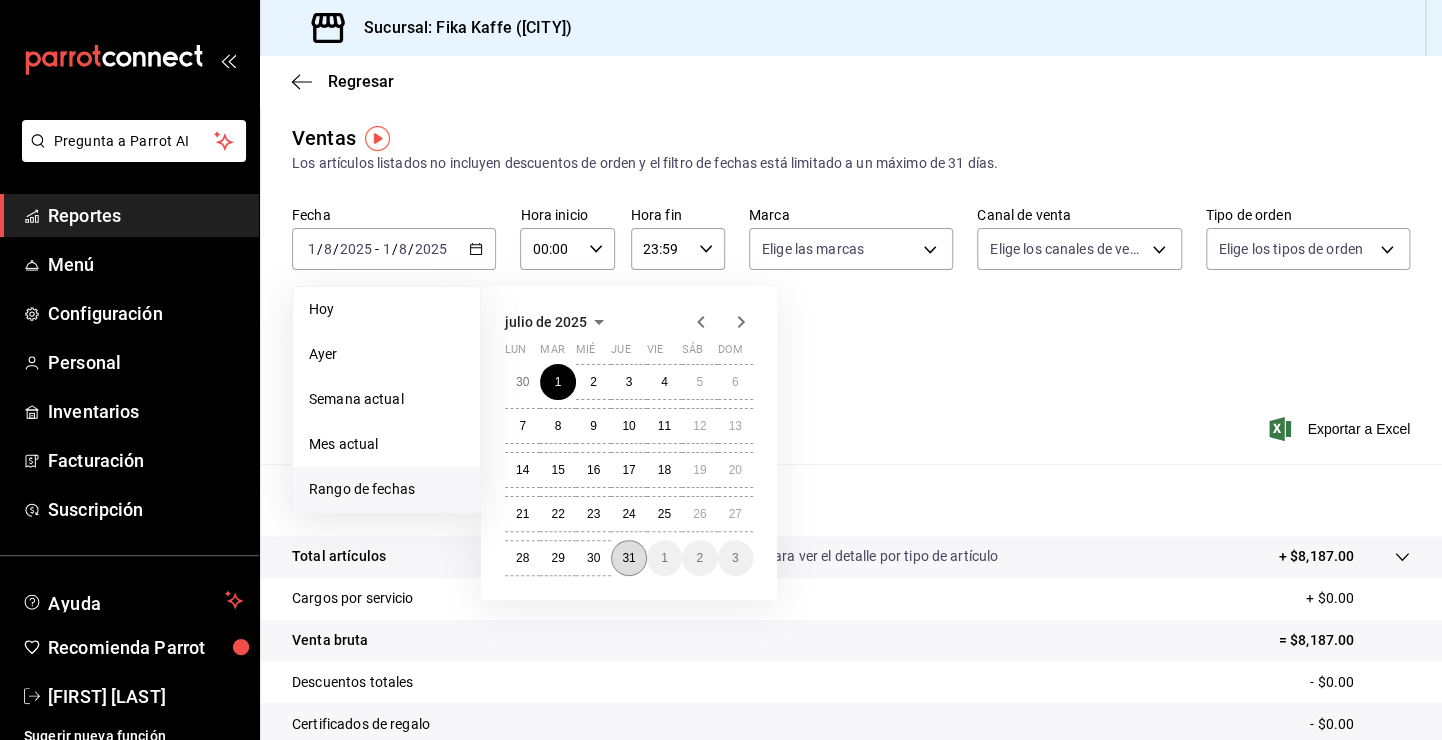 click on "31" at bounding box center (628, 558) 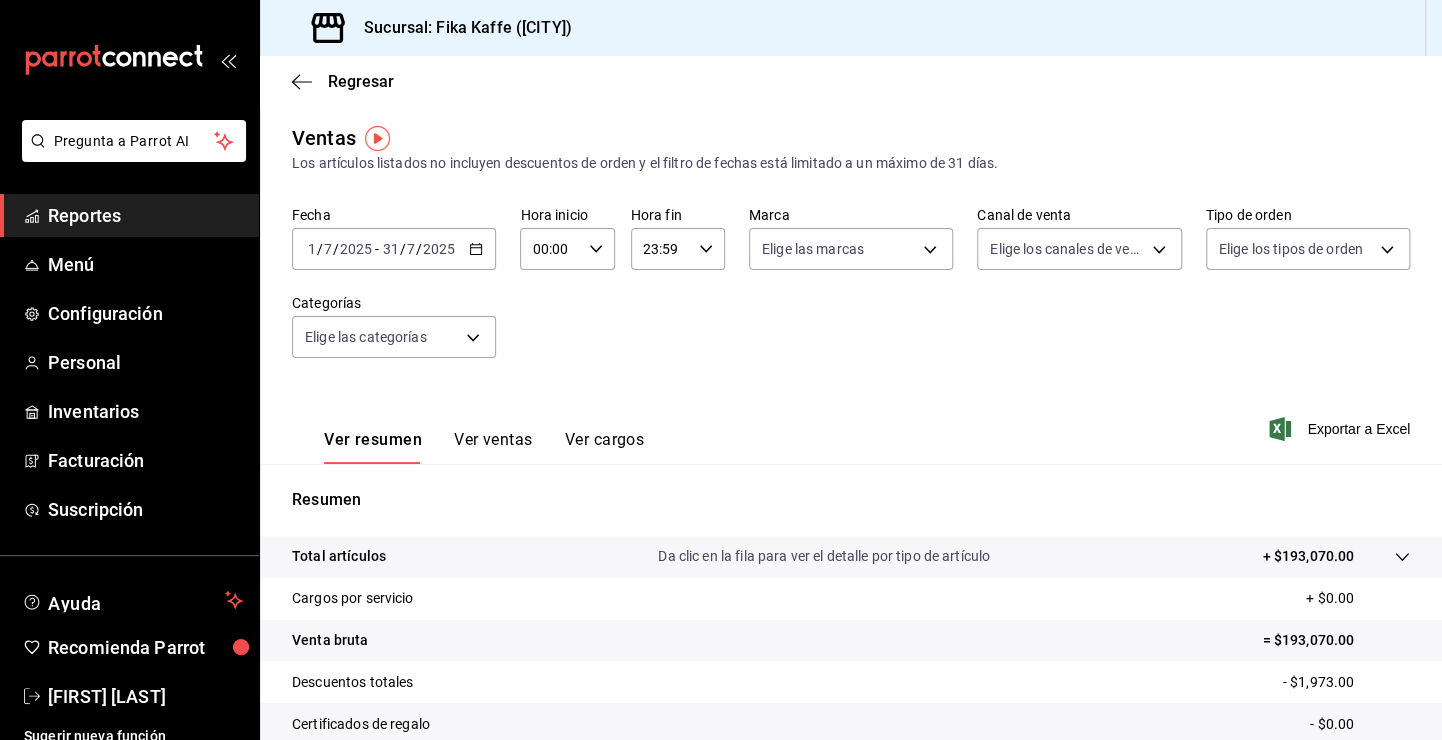 click on "Fecha 2025-07-01 1 / 7 / 2025 - 2025-07-31 31 / 7 / 2025 Hora inicio 00:00 Hora inicio Hora fin 23:59 Hora fin Marca Elige las marcas Canal de venta Elige los canales de venta Tipo de orden Elige los tipos de orden Categorías Elige las categorías" at bounding box center [851, 294] 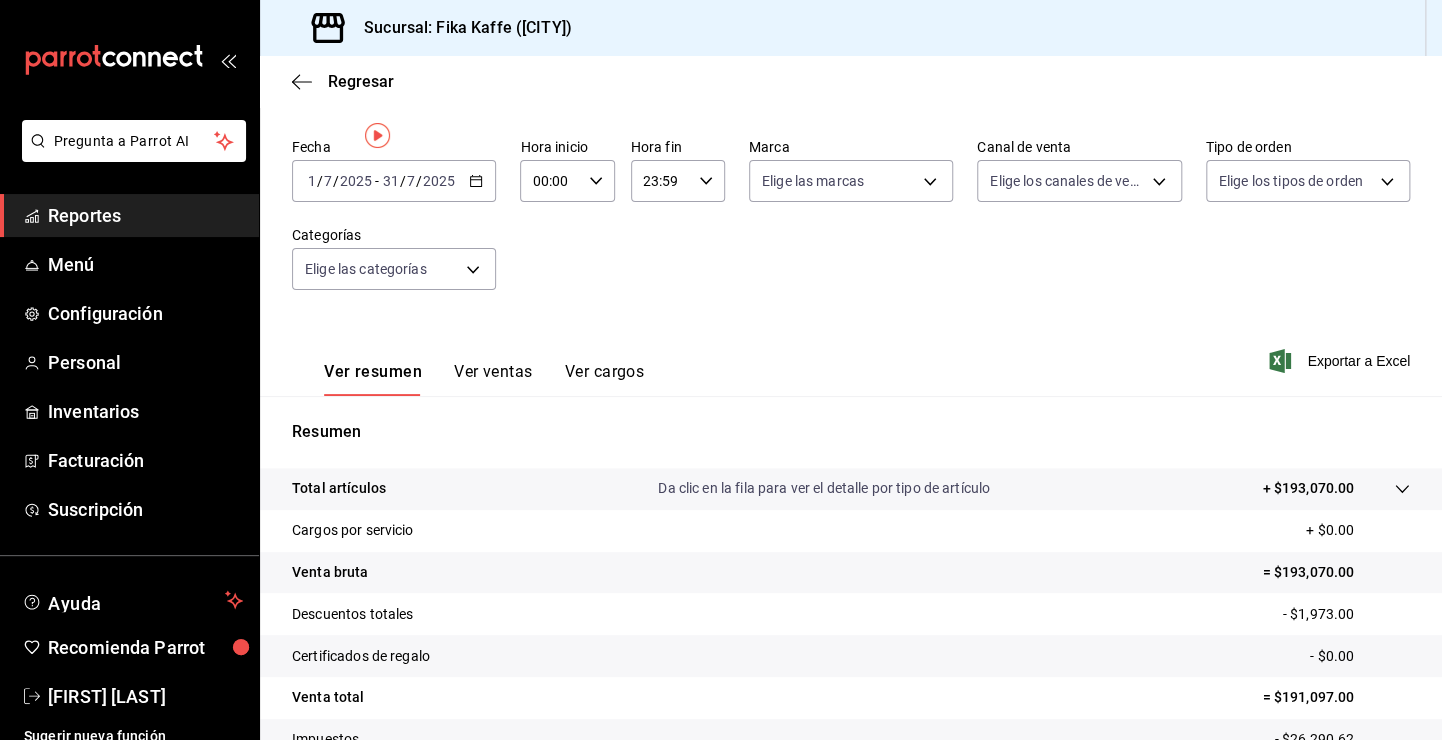 scroll, scrollTop: 0, scrollLeft: 0, axis: both 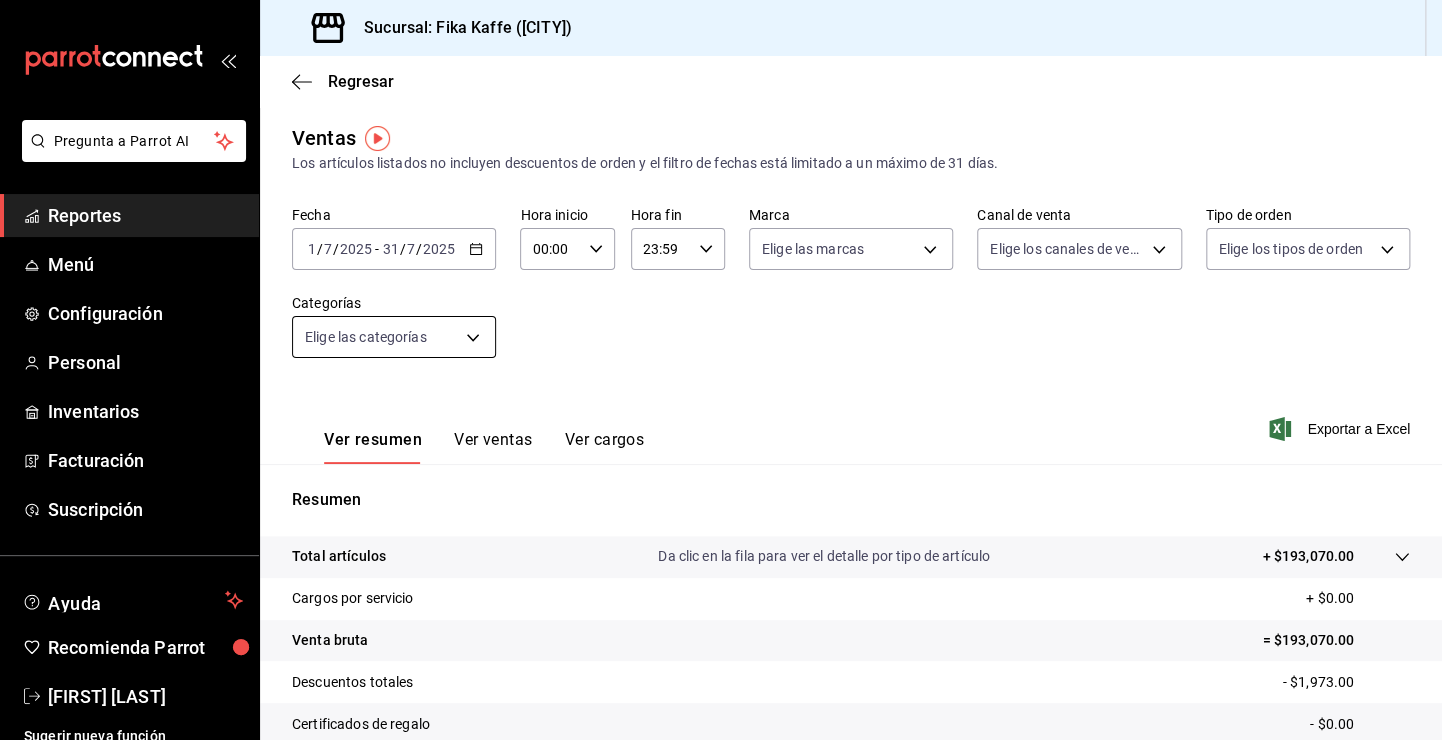 click on "Pregunta a Parrot AI Reportes   Menú   Configuración   Personal   Inventarios   Facturación   Suscripción   Ayuda Recomienda Parrot   Isaac Garrido   Sugerir nueva función   Sucursal: Fika Kaffe (Pue) Regresar Ventas Los artículos listados no incluyen descuentos de orden y el filtro de fechas está limitado a un máximo de 31 días. Fecha 2025-07-01 1 / 7 / 2025 - 2025-07-31 31 / 7 / 2025 Hora inicio 00:00 Hora inicio Hora fin 23:59 Hora fin Marca Elige las marcas Canal de venta Elige los canales de venta Tipo de orden Elige los tipos de orden Categorías Elige las categorías Ver resumen Ver ventas Ver cargos Exportar a Excel Resumen Total artículos Da clic en la fila para ver el detalle por tipo de artículo + $193,070.00 Cargos por servicio + $0.00 Venta bruta = $193,070.00 Descuentos totales - $1,973.00 Certificados de regalo - $0.00 Venta total = $191,097.00 Impuestos - $26,290.62 Venta neta = $164,806.38 Pregunta a Parrot AI Reportes   Menú   Configuración   Personal   Inventarios       Ayuda" at bounding box center [721, 370] 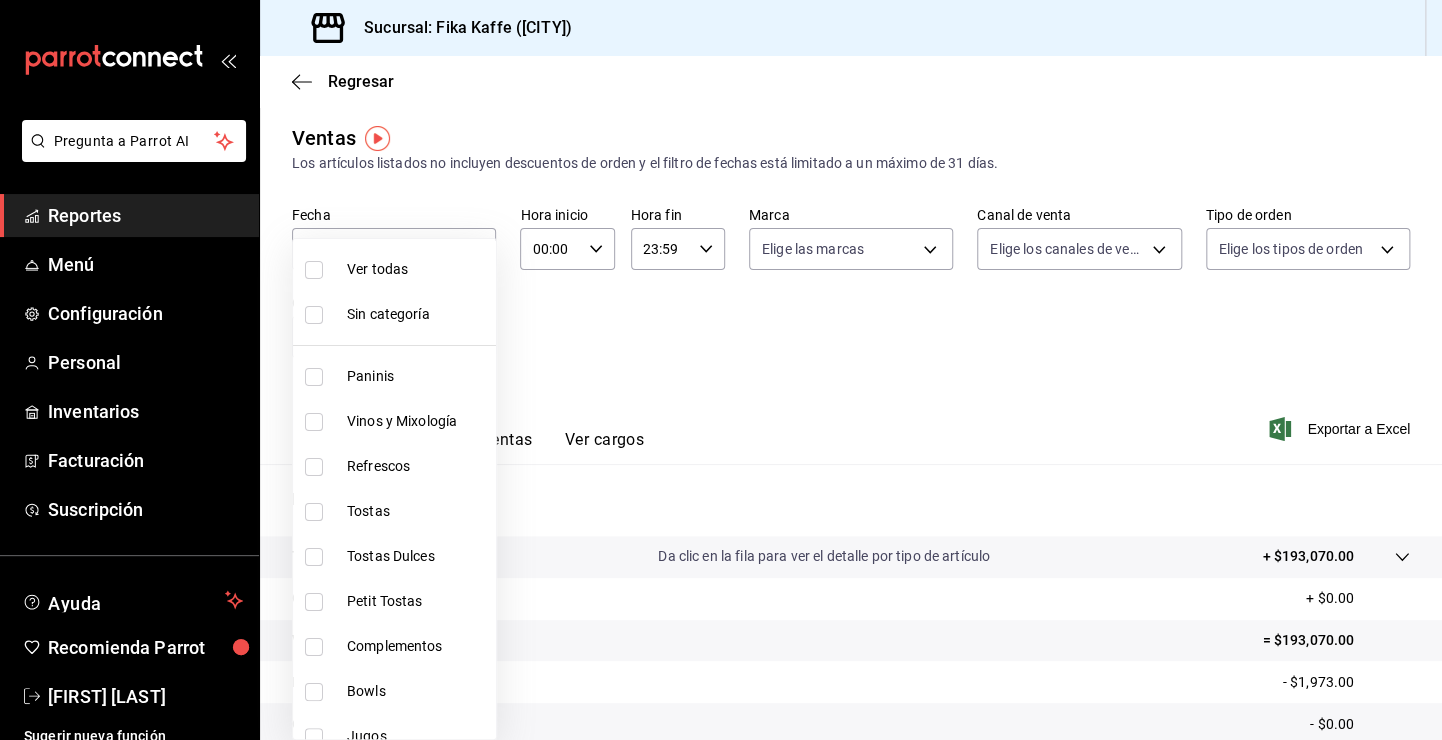 click at bounding box center [721, 370] 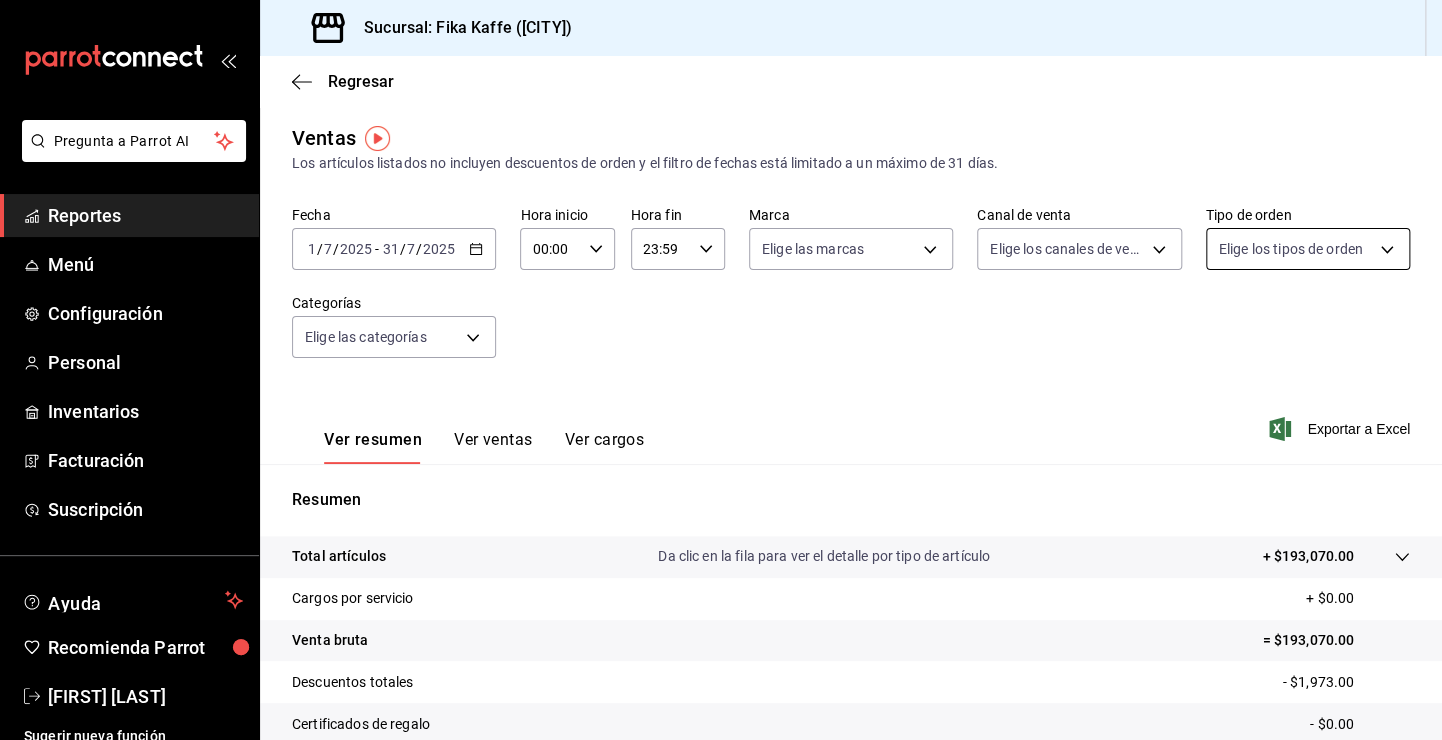 click on "Pregunta a Parrot AI Reportes   Menú   Configuración   Personal   Inventarios   Facturación   Suscripción   Ayuda Recomienda Parrot   Isaac Garrido   Sugerir nueva función   Sucursal: Fika Kaffe (Pue) Regresar Ventas Los artículos listados no incluyen descuentos de orden y el filtro de fechas está limitado a un máximo de 31 días. Fecha 2025-07-01 1 / 7 / 2025 - 2025-07-31 31 / 7 / 2025 Hora inicio 00:00 Hora inicio Hora fin 23:59 Hora fin Marca Elige las marcas Canal de venta Elige los canales de venta Tipo de orden Elige los tipos de orden Categorías Elige las categorías Ver resumen Ver ventas Ver cargos Exportar a Excel Resumen Total artículos Da clic en la fila para ver el detalle por tipo de artículo + $193,070.00 Cargos por servicio + $0.00 Venta bruta = $193,070.00 Descuentos totales - $1,973.00 Certificados de regalo - $0.00 Venta total = $191,097.00 Impuestos - $26,290.62 Venta neta = $164,806.38 Pregunta a Parrot AI Reportes   Menú   Configuración   Personal   Inventarios       Ayuda" at bounding box center [721, 370] 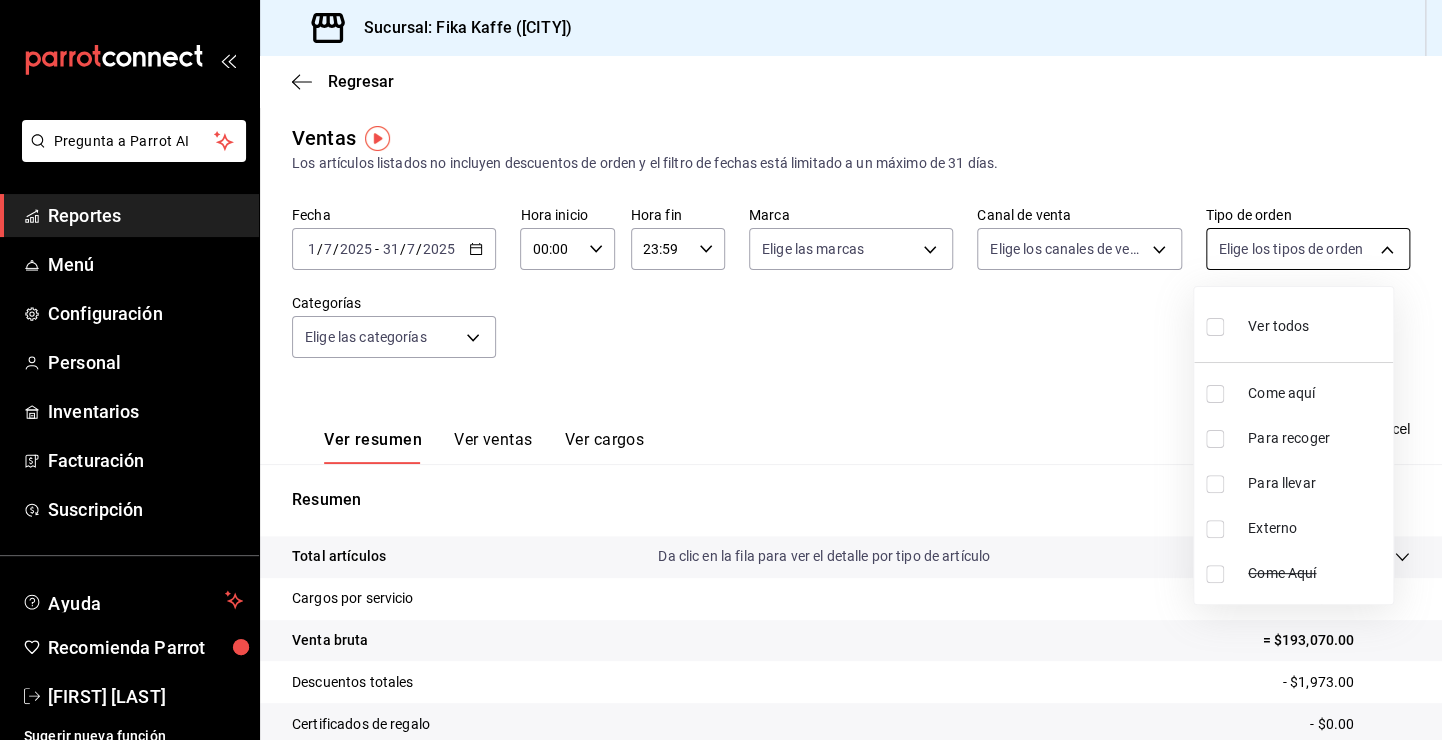 click at bounding box center (721, 370) 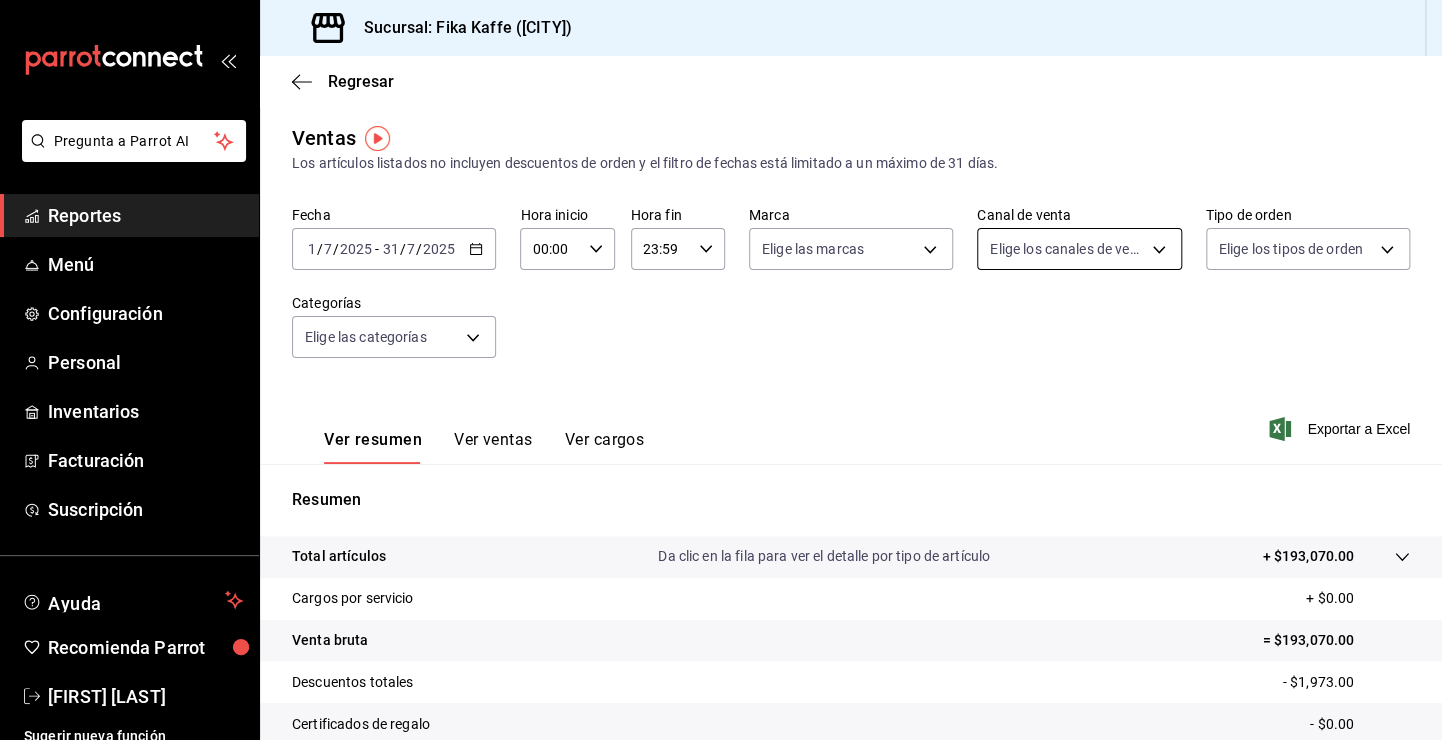 click on "Pregunta a Parrot AI Reportes   Menú   Configuración   Personal   Inventarios   Facturación   Suscripción   Ayuda Recomienda Parrot   Isaac Garrido   Sugerir nueva función   Sucursal: Fika Kaffe (Pue) Regresar Ventas Los artículos listados no incluyen descuentos de orden y el filtro de fechas está limitado a un máximo de 31 días. Fecha 2025-07-01 1 / 7 / 2025 - 2025-07-31 31 / 7 / 2025 Hora inicio 00:00 Hora inicio Hora fin 23:59 Hora fin Marca Elige las marcas Canal de venta Elige los canales de venta Tipo de orden Elige los tipos de orden Categorías Elige las categorías Ver resumen Ver ventas Ver cargos Exportar a Excel Resumen Total artículos Da clic en la fila para ver el detalle por tipo de artículo + $193,070.00 Cargos por servicio + $0.00 Venta bruta = $193,070.00 Descuentos totales - $1,973.00 Certificados de regalo - $0.00 Venta total = $191,097.00 Impuestos - $26,290.62 Venta neta = $164,806.38 Pregunta a Parrot AI Reportes   Menú   Configuración   Personal   Inventarios       Ayuda" at bounding box center (721, 370) 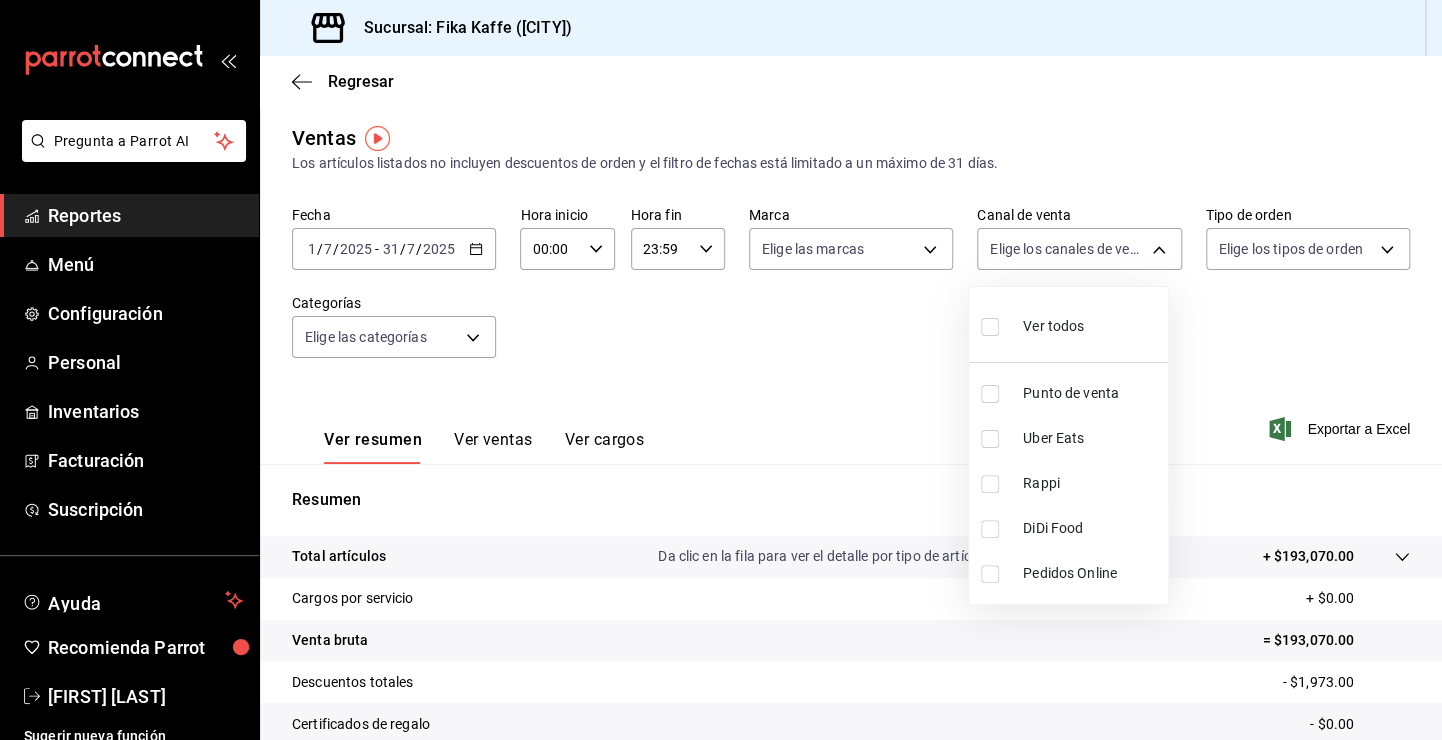 click at bounding box center (721, 370) 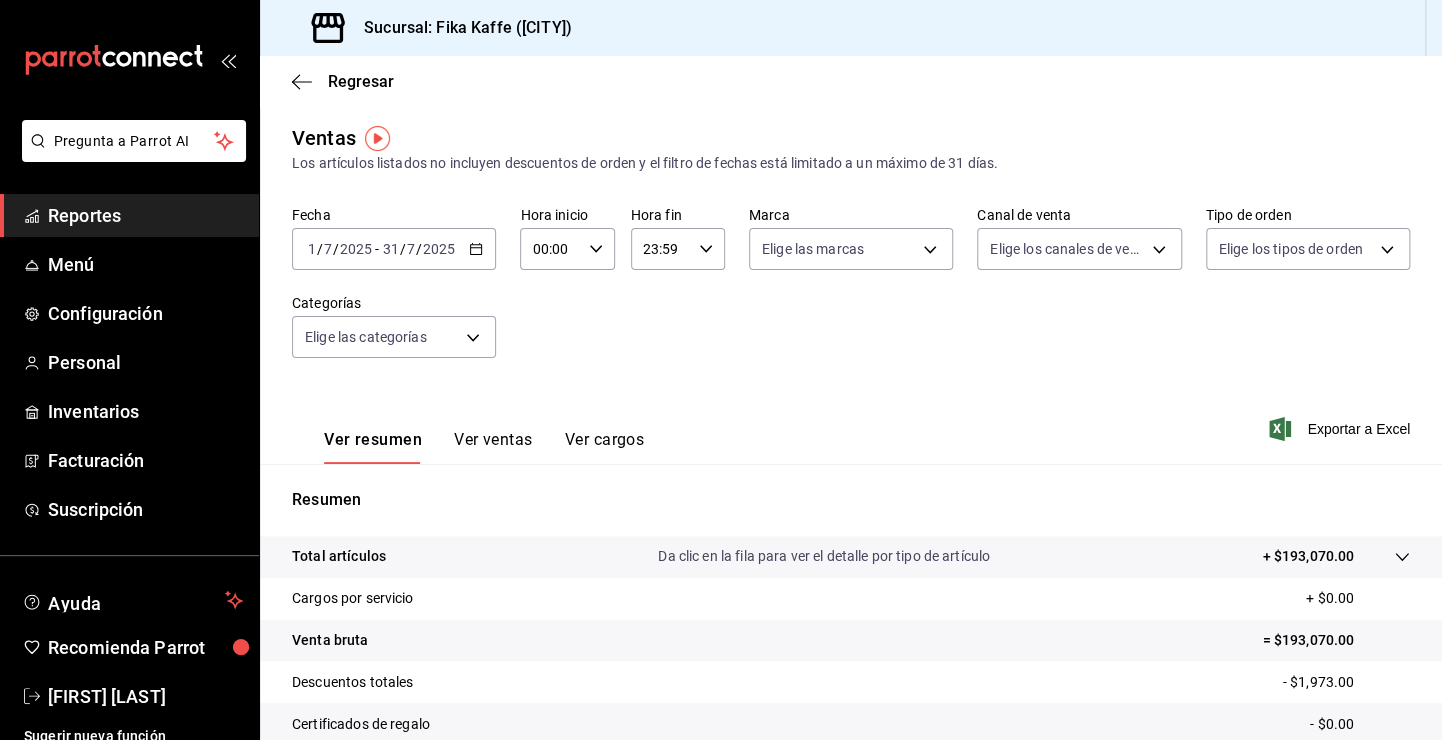 click on "Pregunta a Parrot AI Reportes   Menú   Configuración   Personal   Inventarios   Facturación   Suscripción   Ayuda Recomienda Parrot   Isaac Garrido   Sugerir nueva función   Sucursal: Fika Kaffe (Pue) Regresar Ventas Los artículos listados no incluyen descuentos de orden y el filtro de fechas está limitado a un máximo de 31 días. Fecha 2025-07-01 1 / 7 / 2025 - 2025-07-31 31 / 7 / 2025 Hora inicio 00:00 Hora inicio Hora fin 23:59 Hora fin Marca Elige las marcas Canal de venta Elige los canales de venta Tipo de orden Elige los tipos de orden Categorías Elige las categorías Ver resumen Ver ventas Ver cargos Exportar a Excel Resumen Total artículos Da clic en la fila para ver el detalle por tipo de artículo + $193,070.00 Cargos por servicio + $0.00 Venta bruta = $193,070.00 Descuentos totales - $1,973.00 Certificados de regalo - $0.00 Venta total = $191,097.00 Impuestos - $26,290.62 Venta neta = $164,806.38 Pregunta a Parrot AI Reportes   Menú   Configuración   Personal   Inventarios       Ayuda" at bounding box center [721, 370] 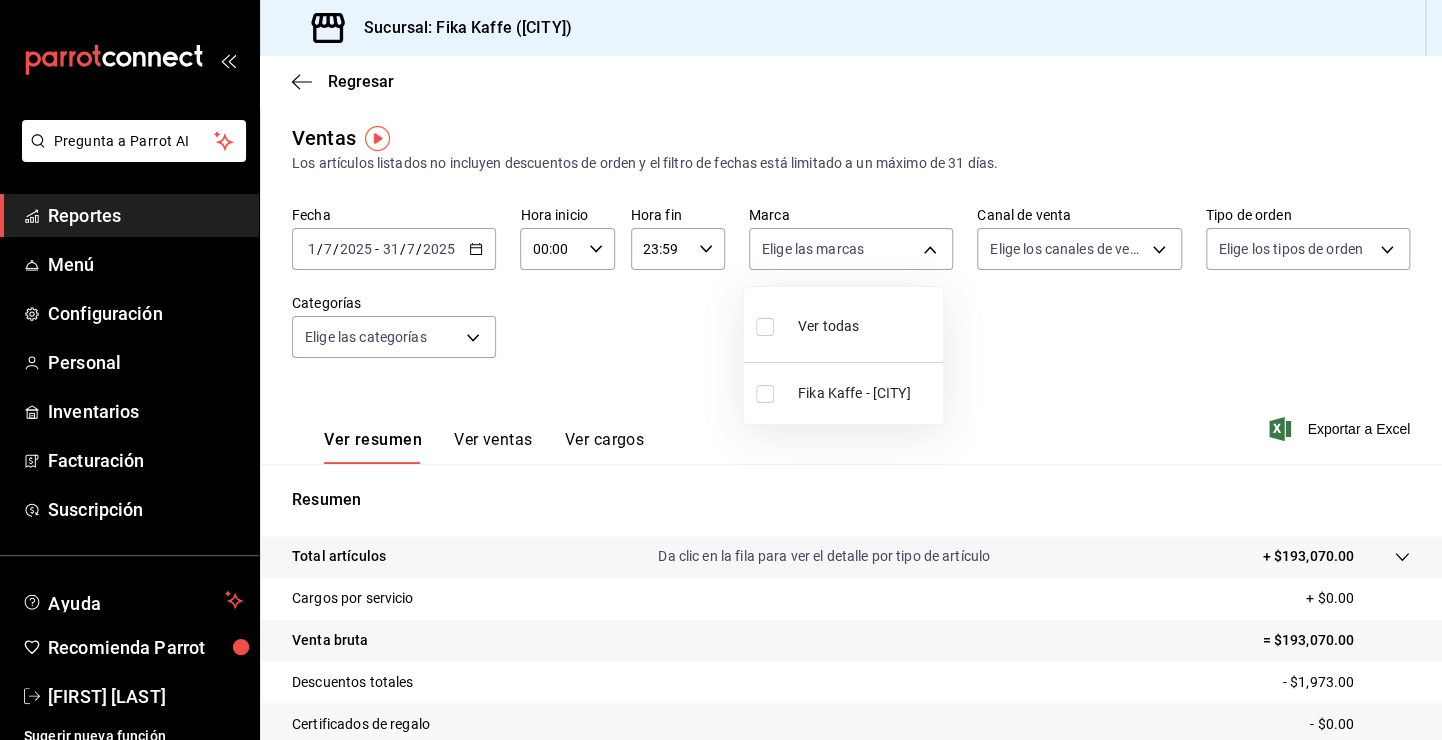 click at bounding box center [721, 370] 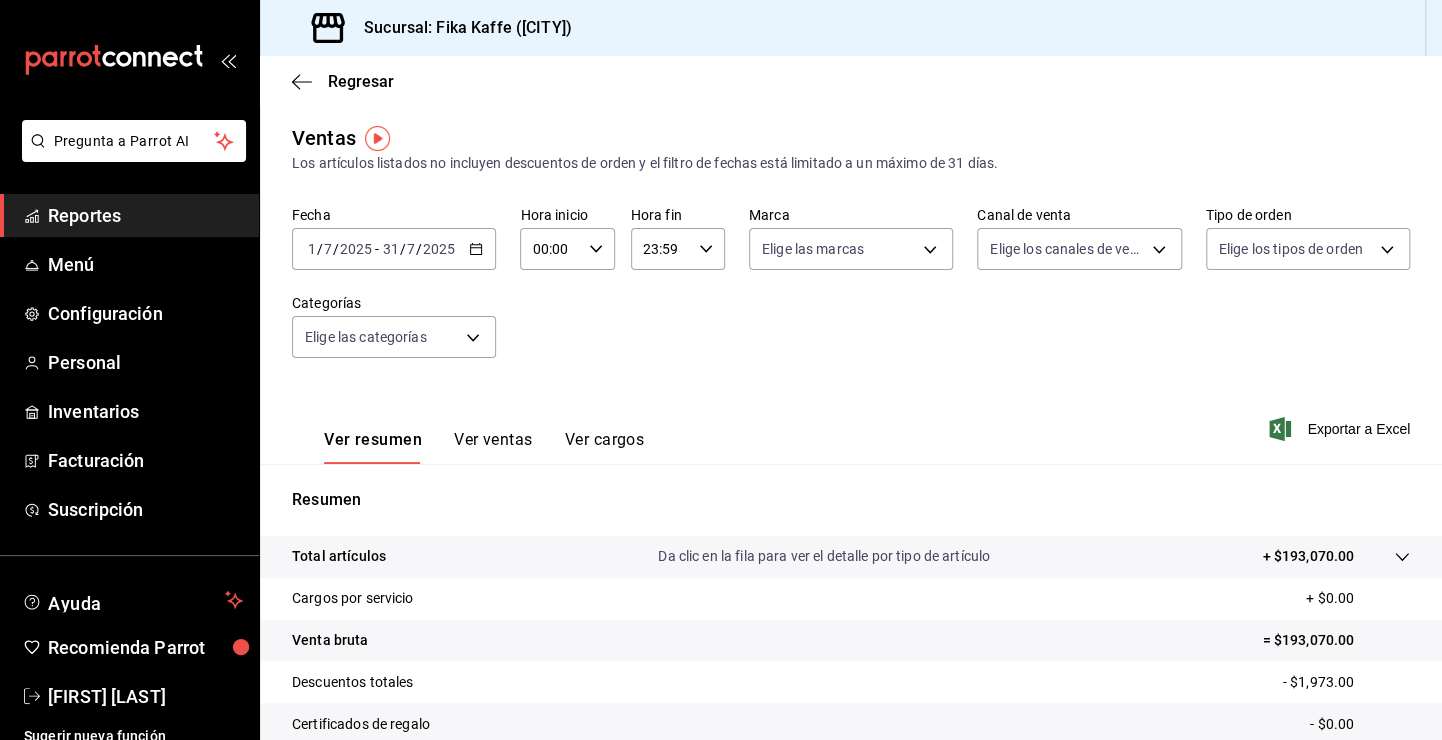 click on "Ver resumen Ver ventas Ver cargos Exportar a Excel" at bounding box center [851, 423] 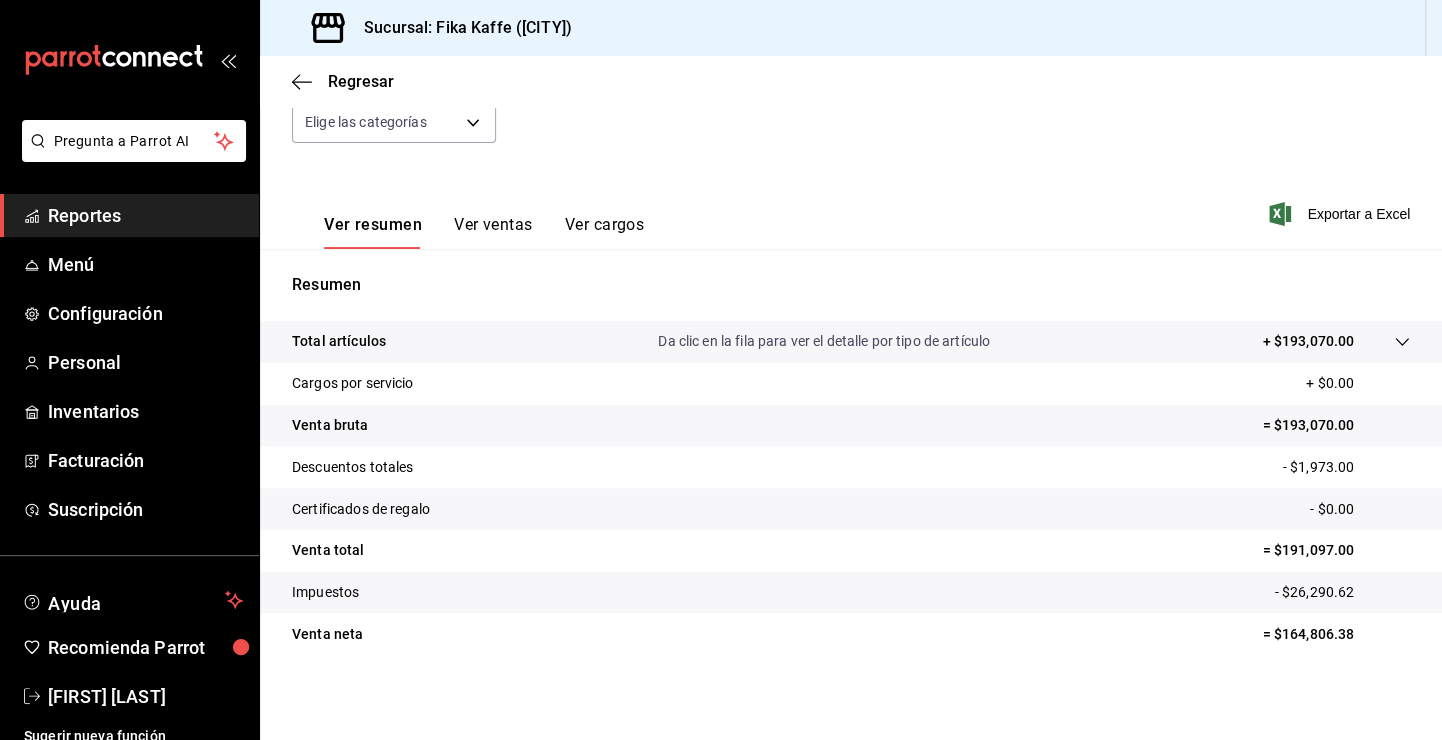 scroll, scrollTop: 218, scrollLeft: 0, axis: vertical 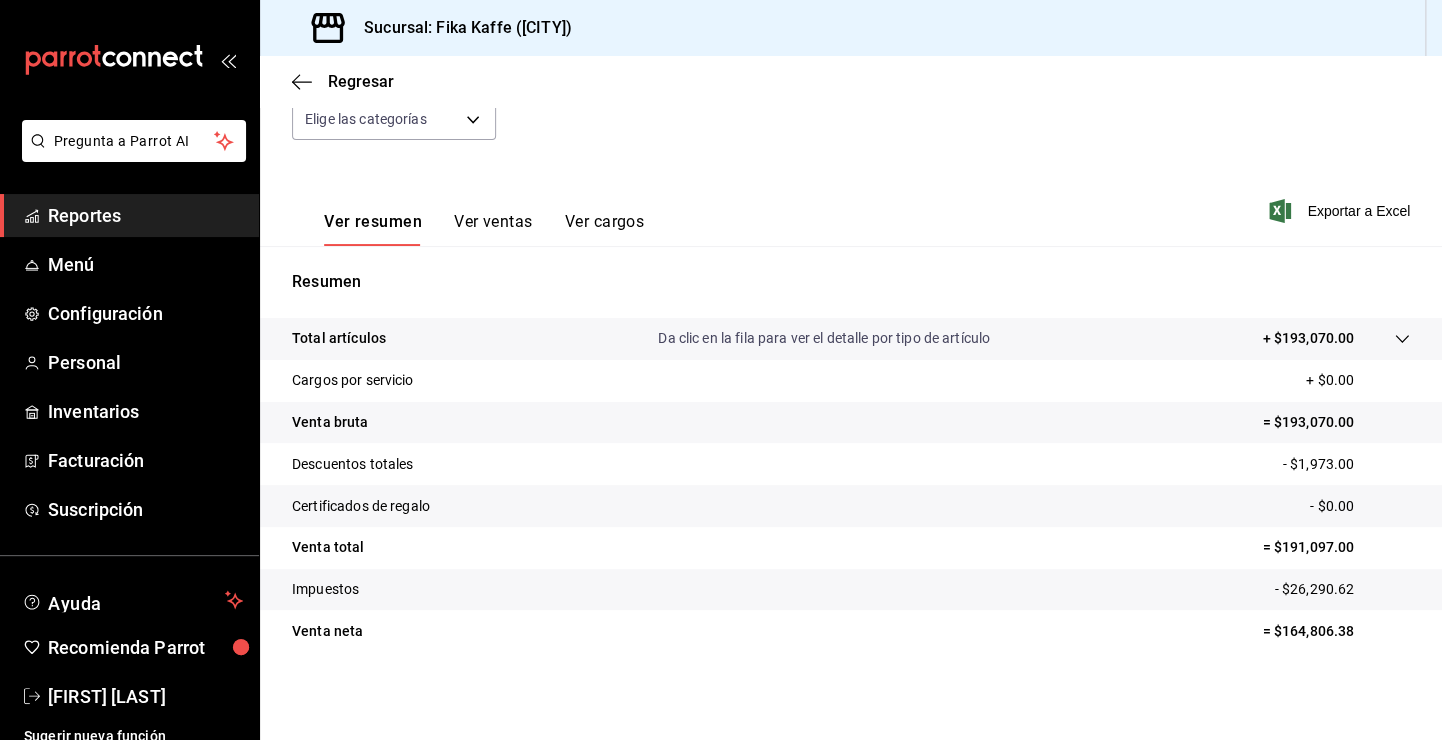 click on "Ver ventas" at bounding box center [493, 229] 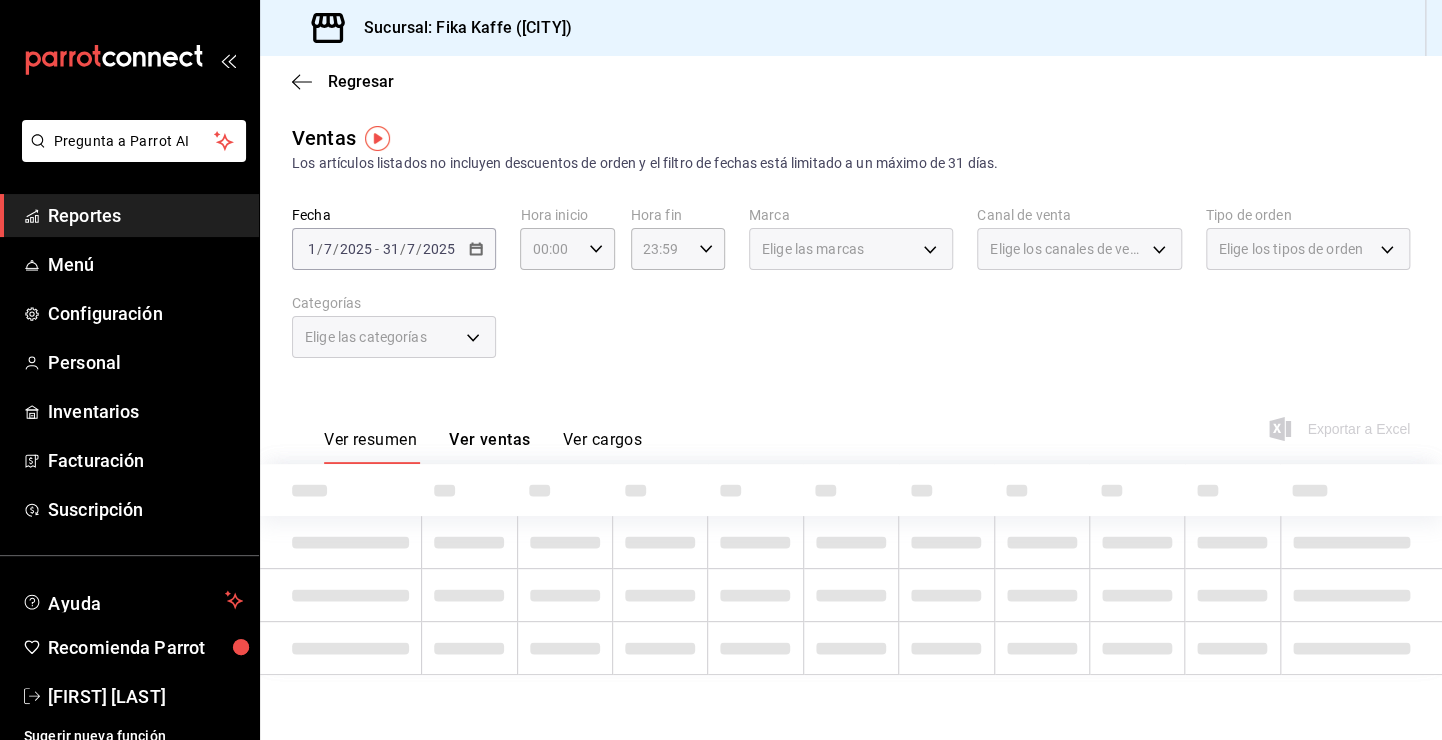 scroll, scrollTop: 0, scrollLeft: 0, axis: both 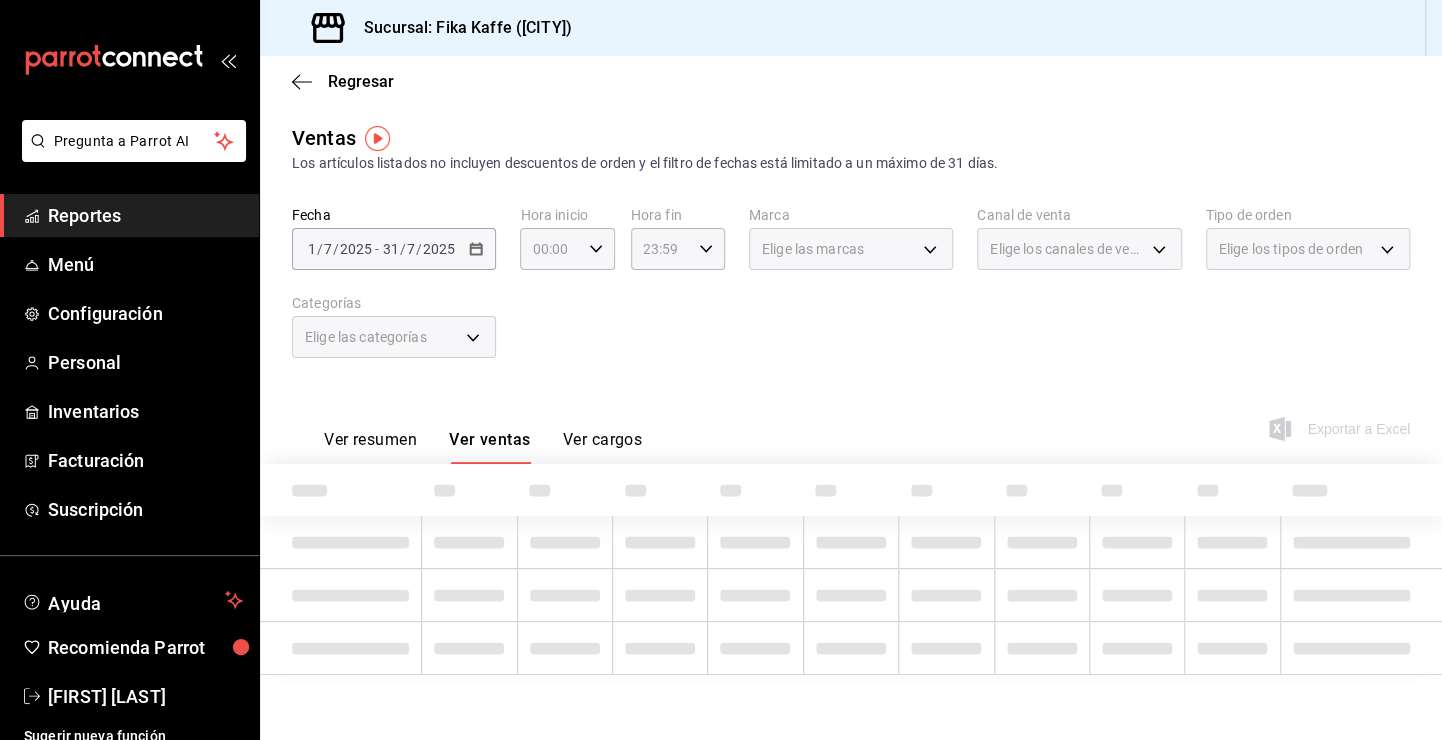 click on "Ver cargos" at bounding box center [603, 447] 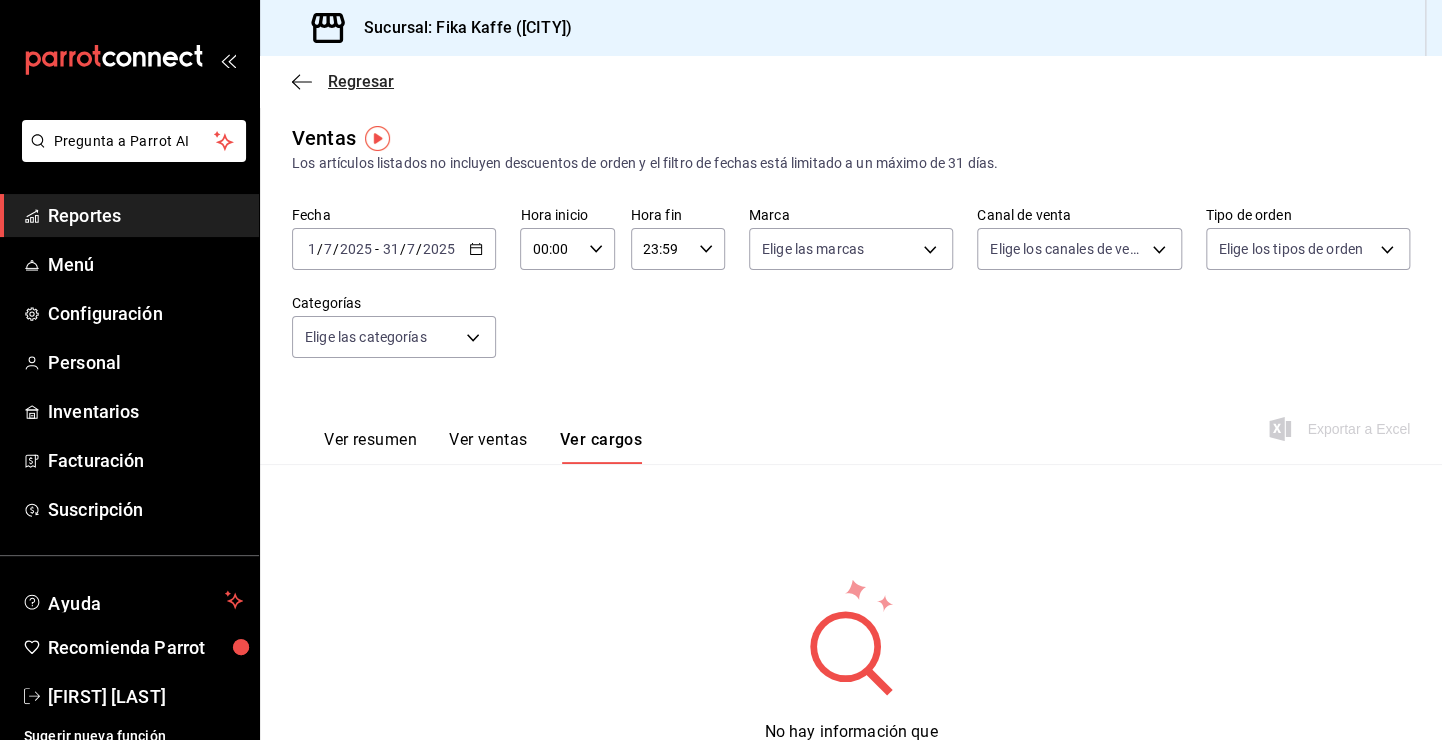 click 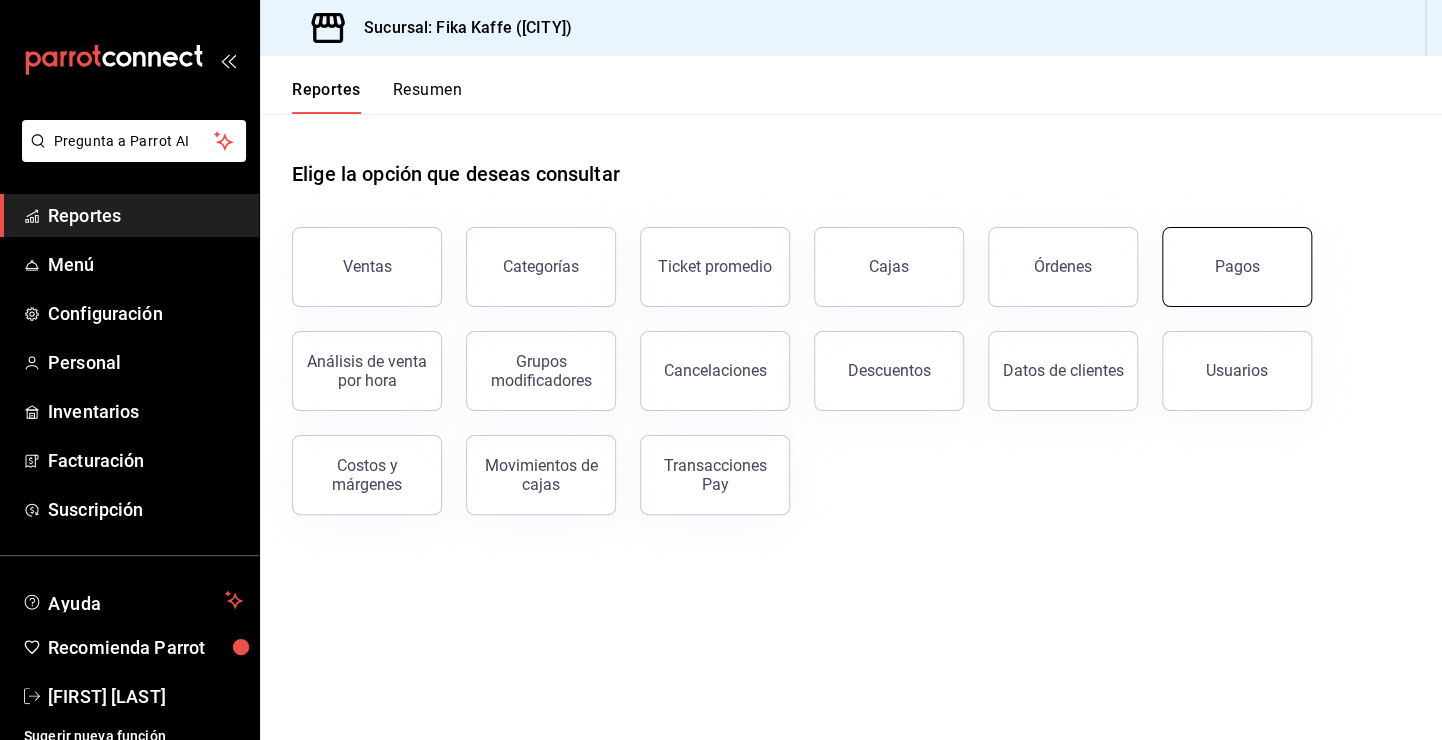 click on "Pagos" at bounding box center (1237, 266) 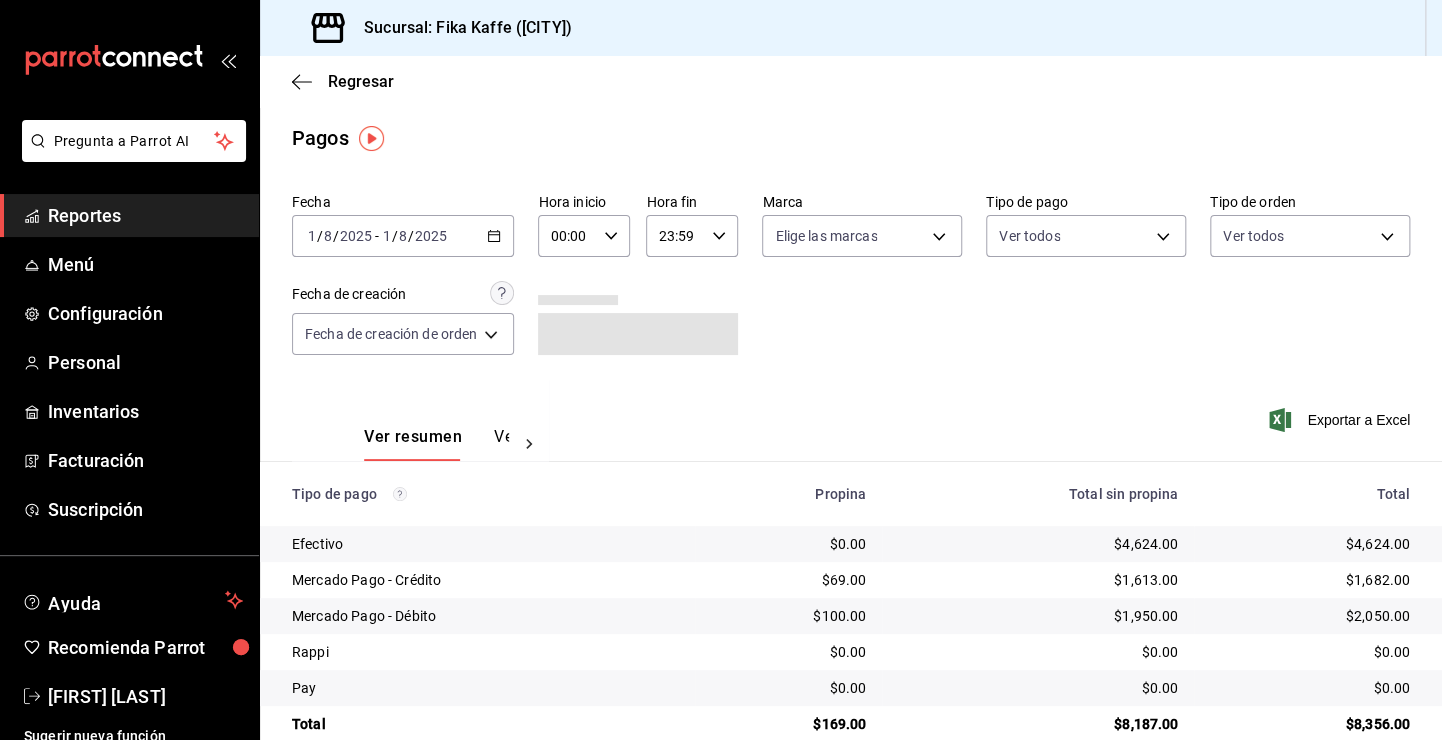 click on "2025-08-01 1 / 8 / 2025 - 2025-08-01 1 / 8 / 2025" at bounding box center (403, 236) 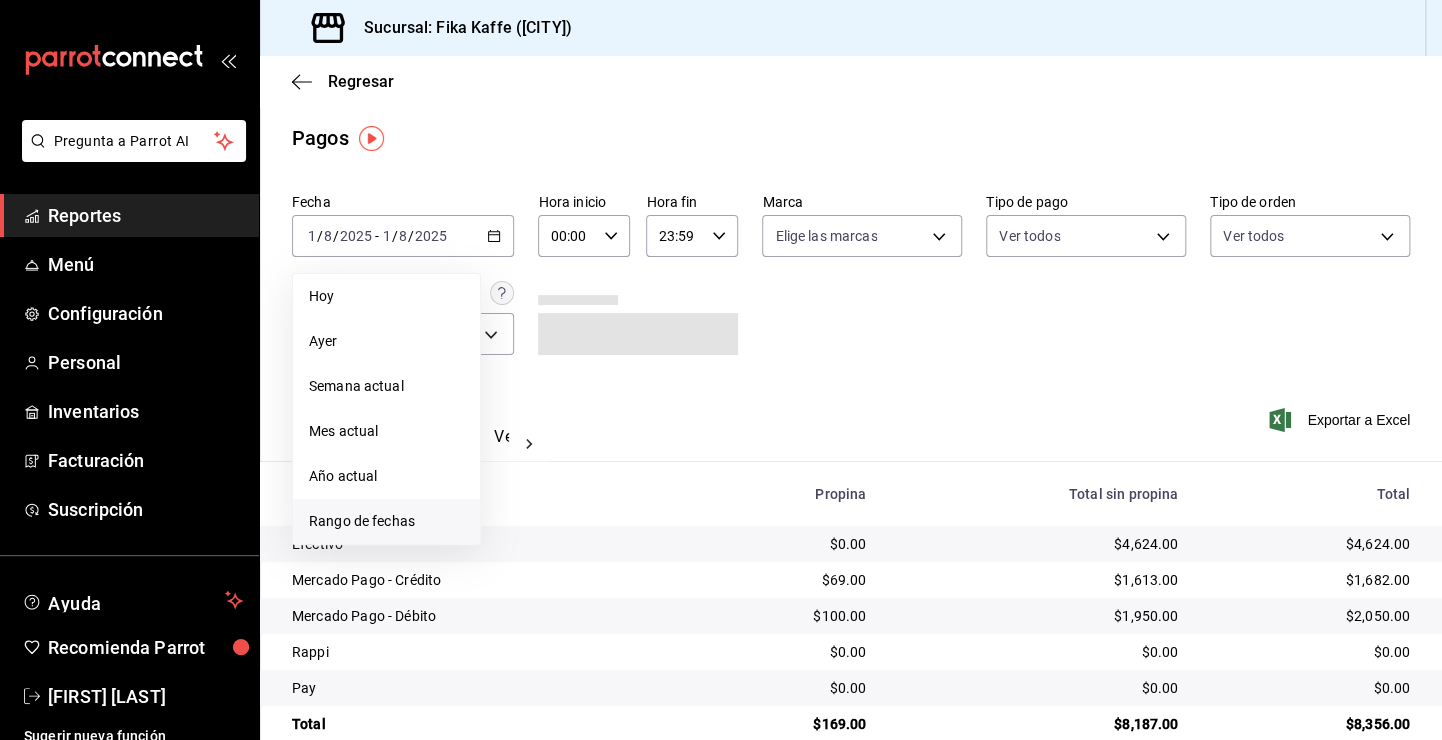 click on "Rango de fechas" at bounding box center [386, 521] 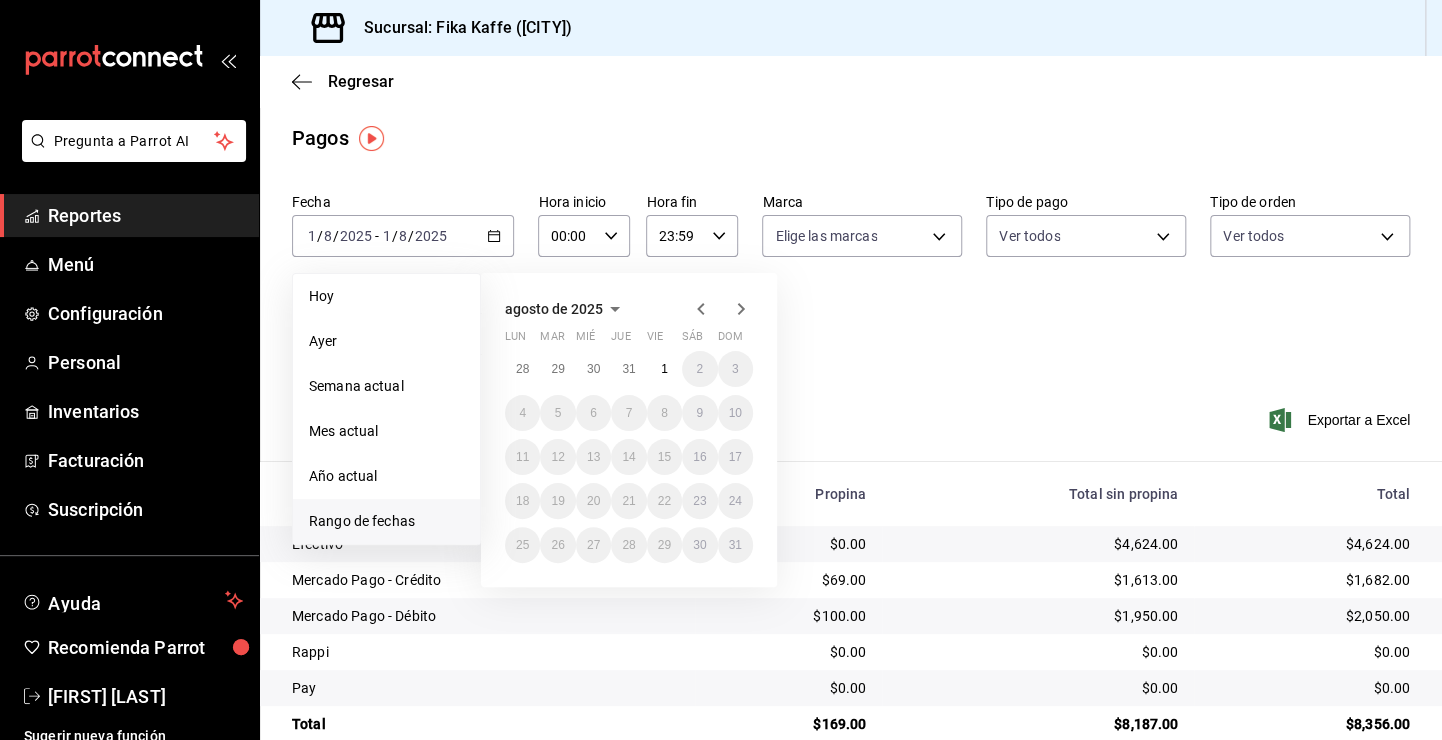 click 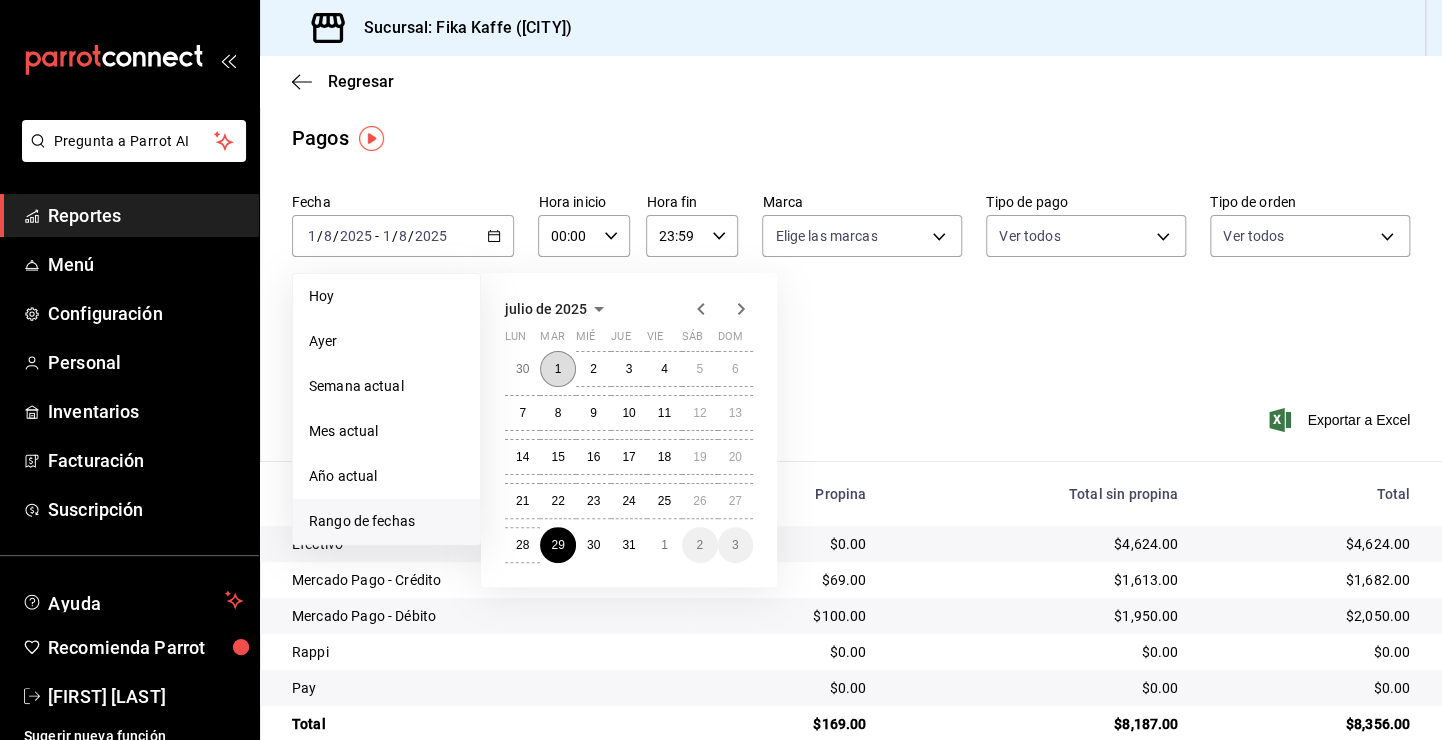 click on "1" at bounding box center (558, 369) 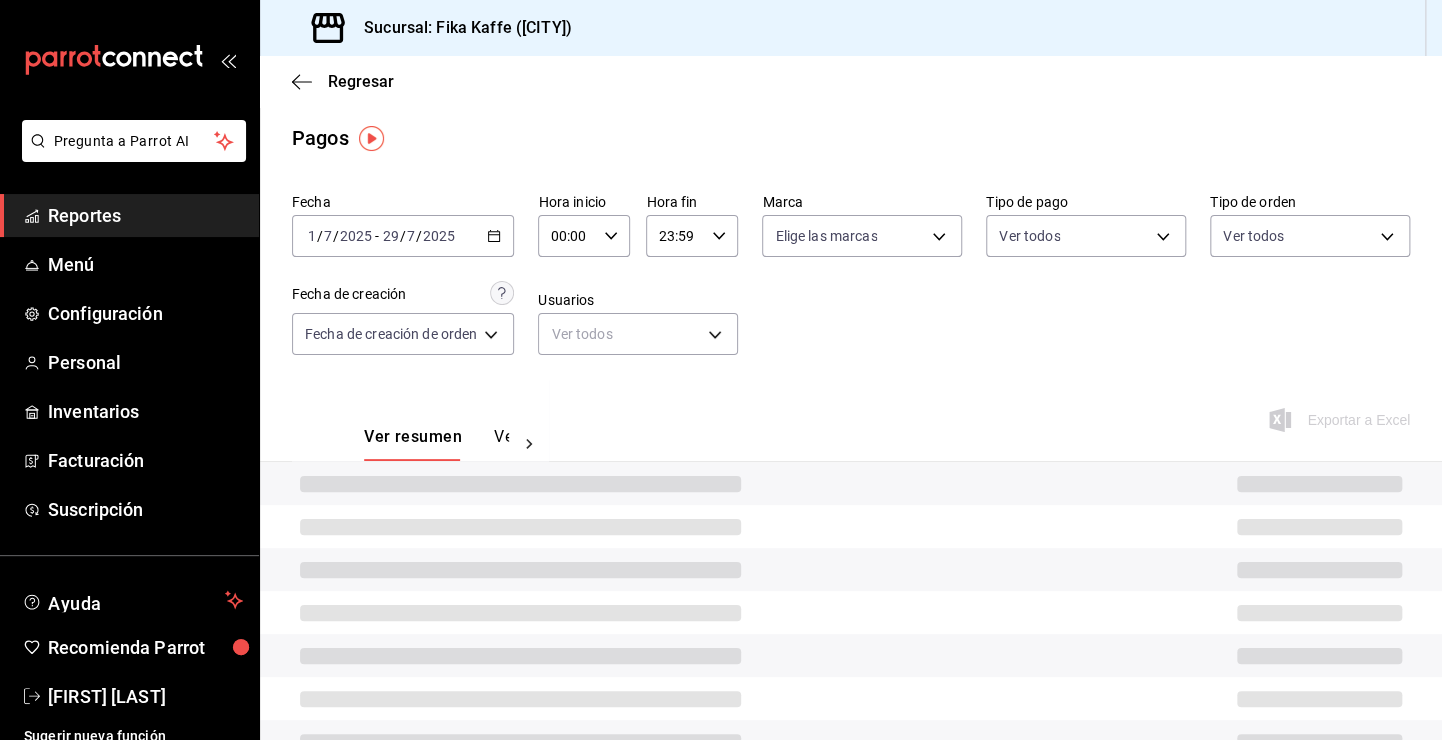 click on "7" at bounding box center (328, 236) 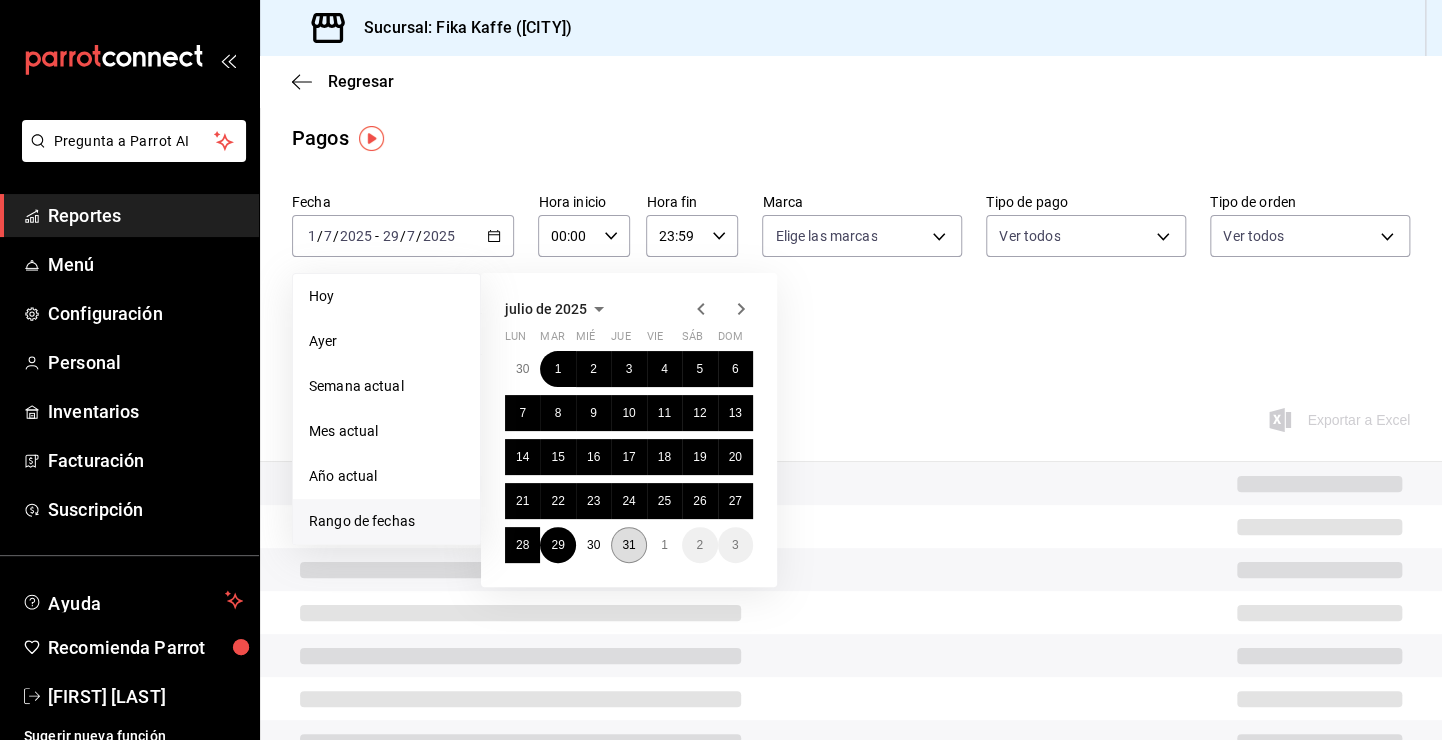 click on "31" at bounding box center (628, 545) 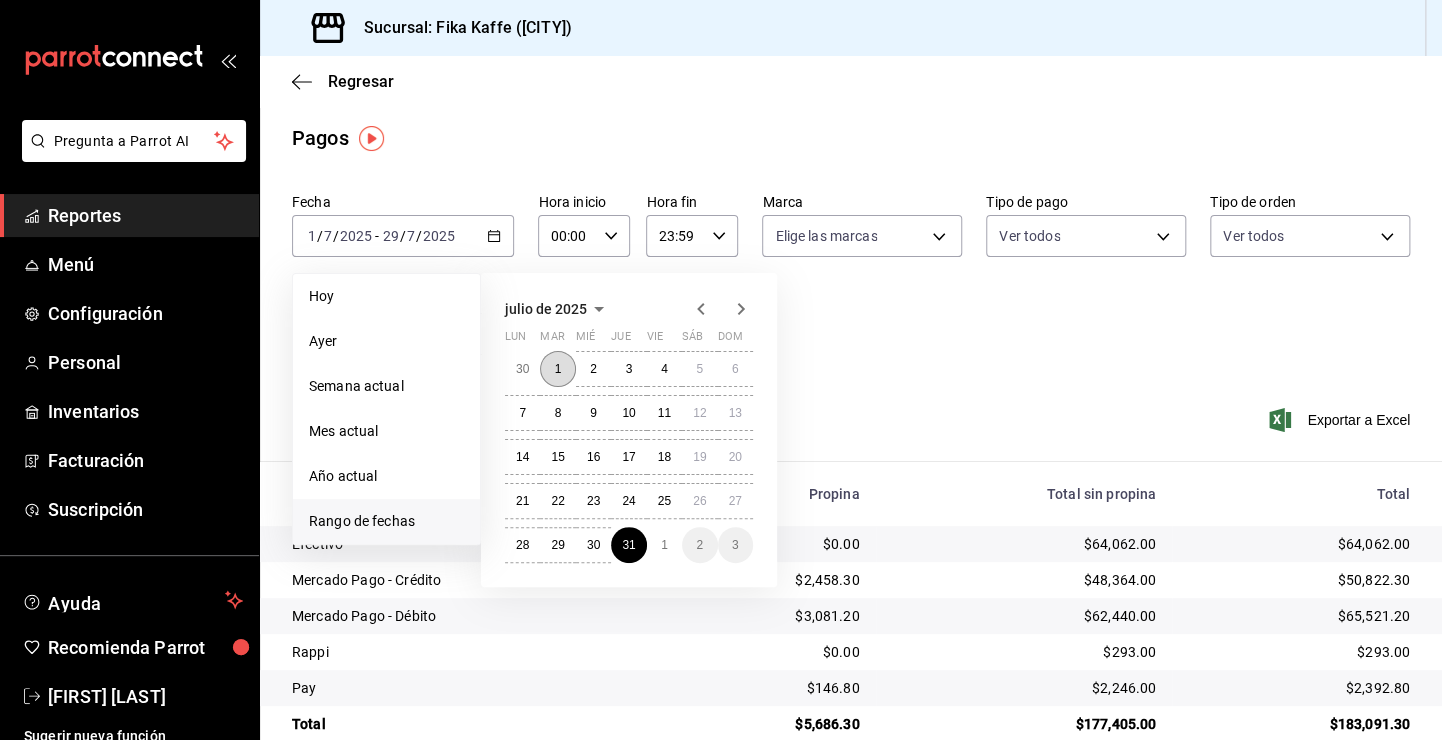 click on "1" at bounding box center [558, 369] 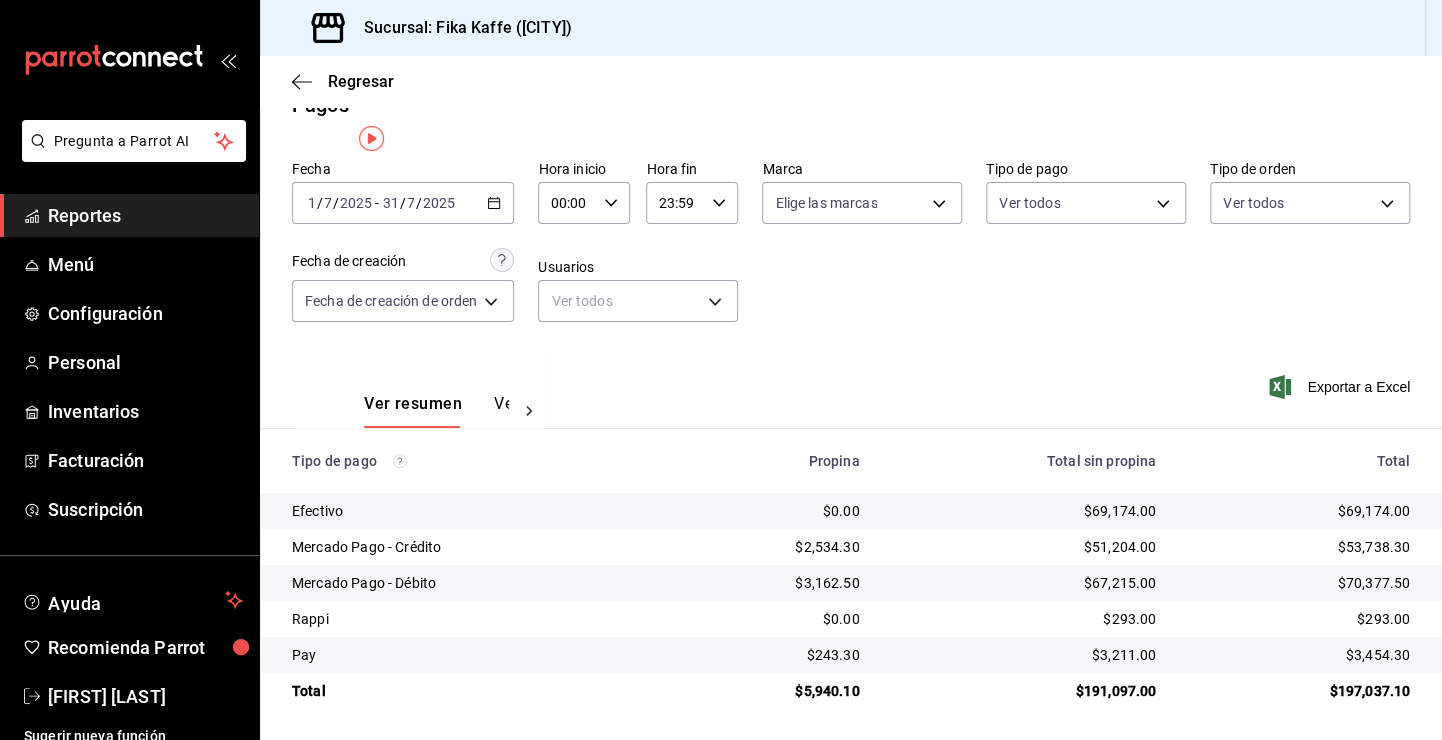 scroll, scrollTop: 35, scrollLeft: 0, axis: vertical 